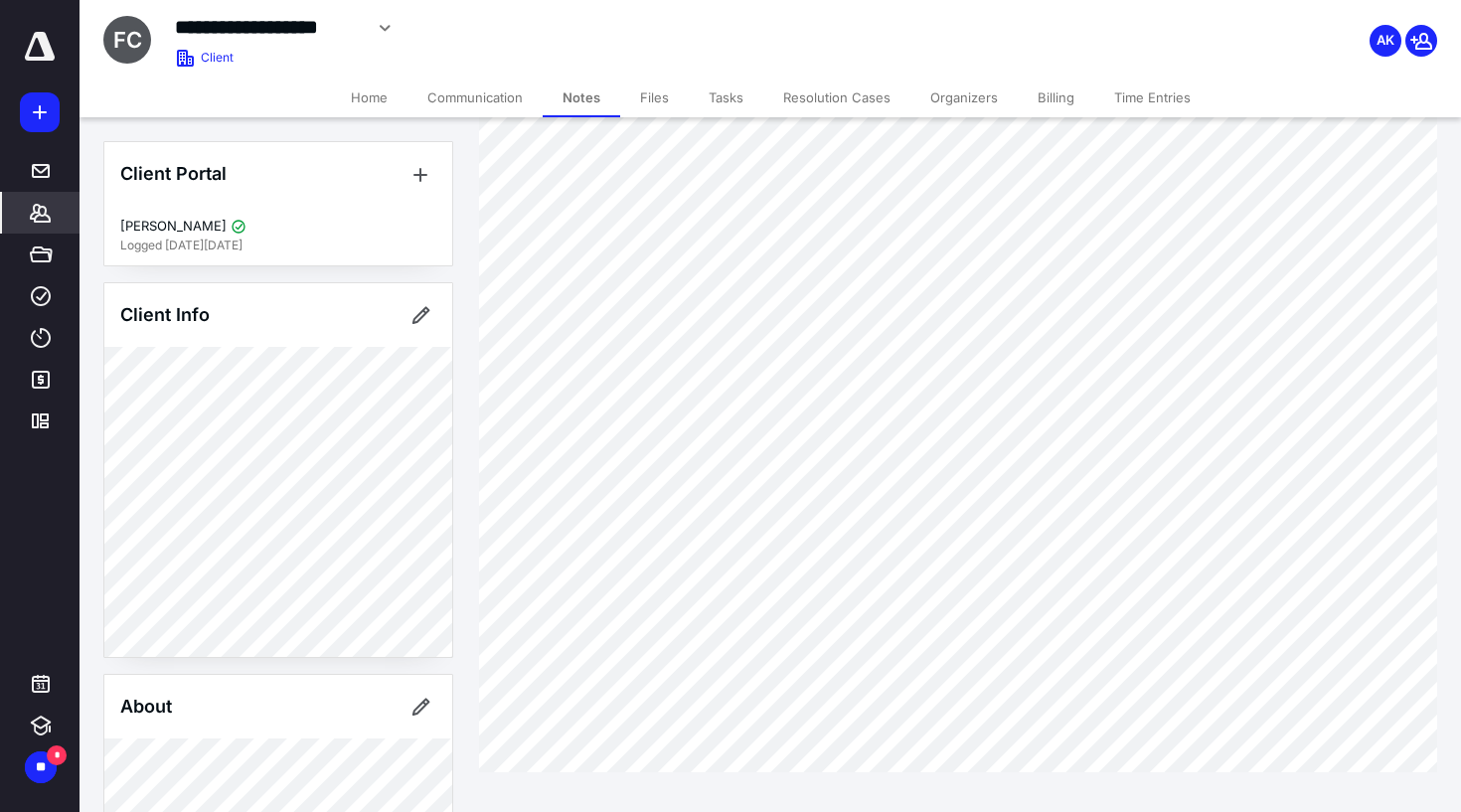 scroll, scrollTop: 0, scrollLeft: 0, axis: both 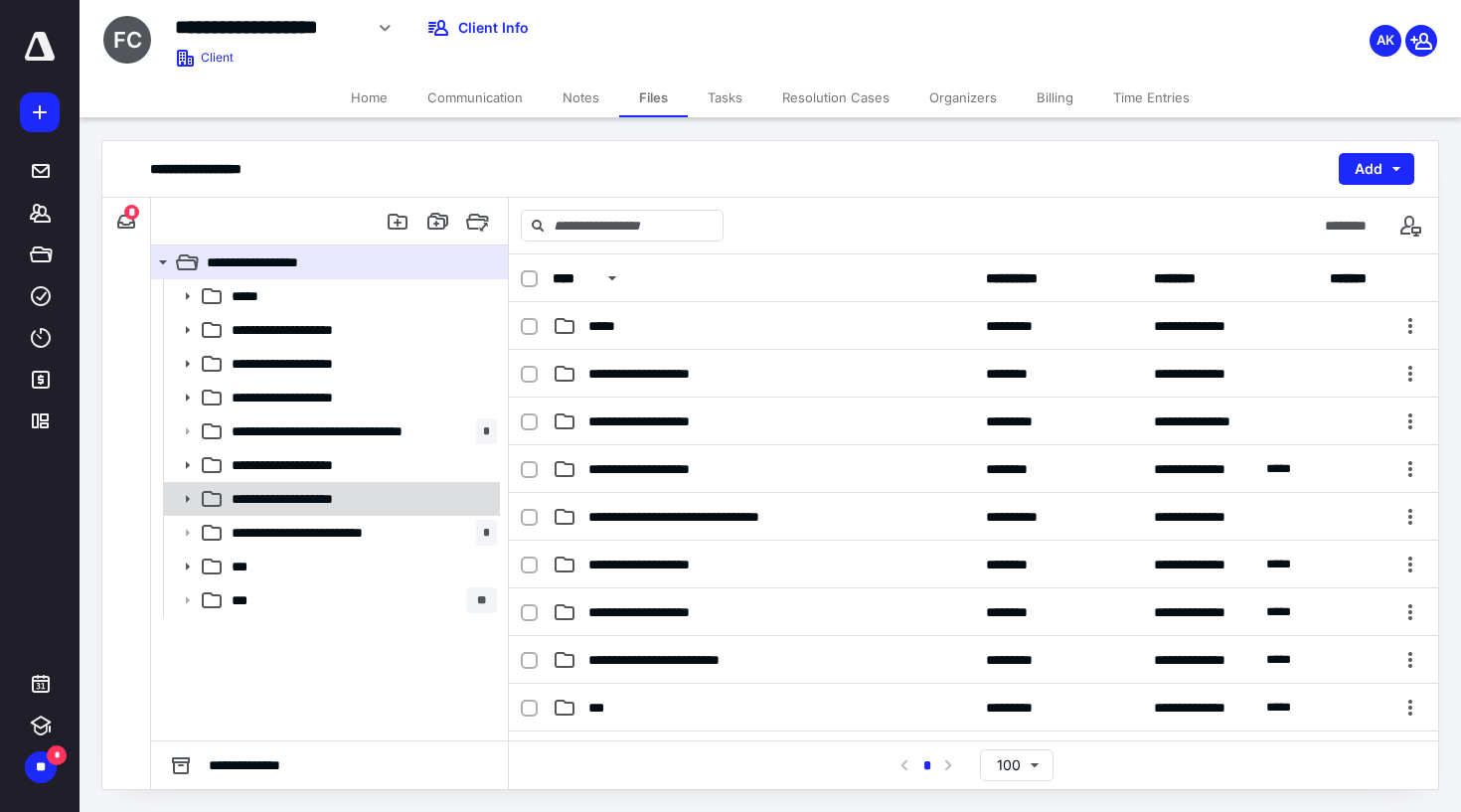 click 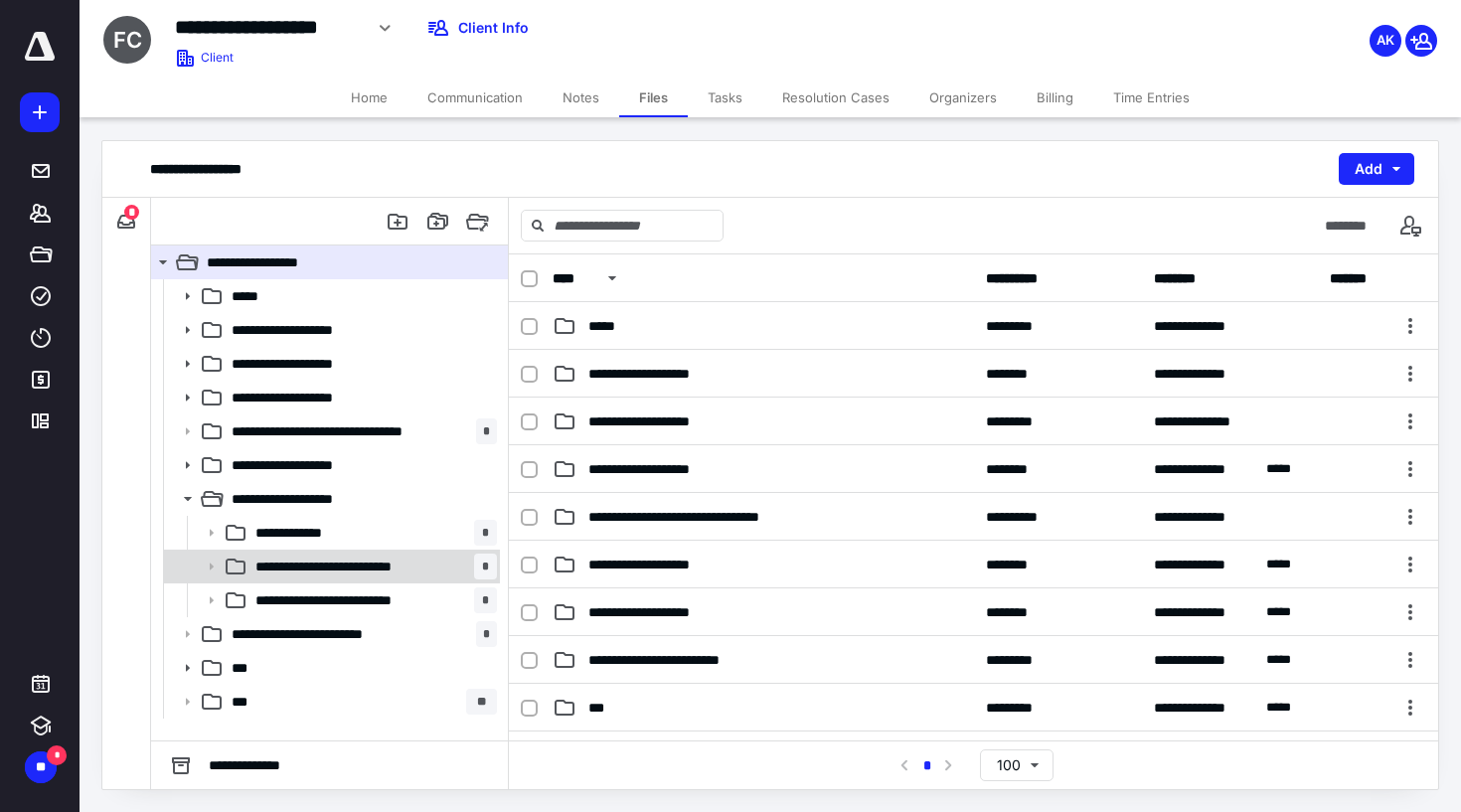 click at bounding box center (205, 567) 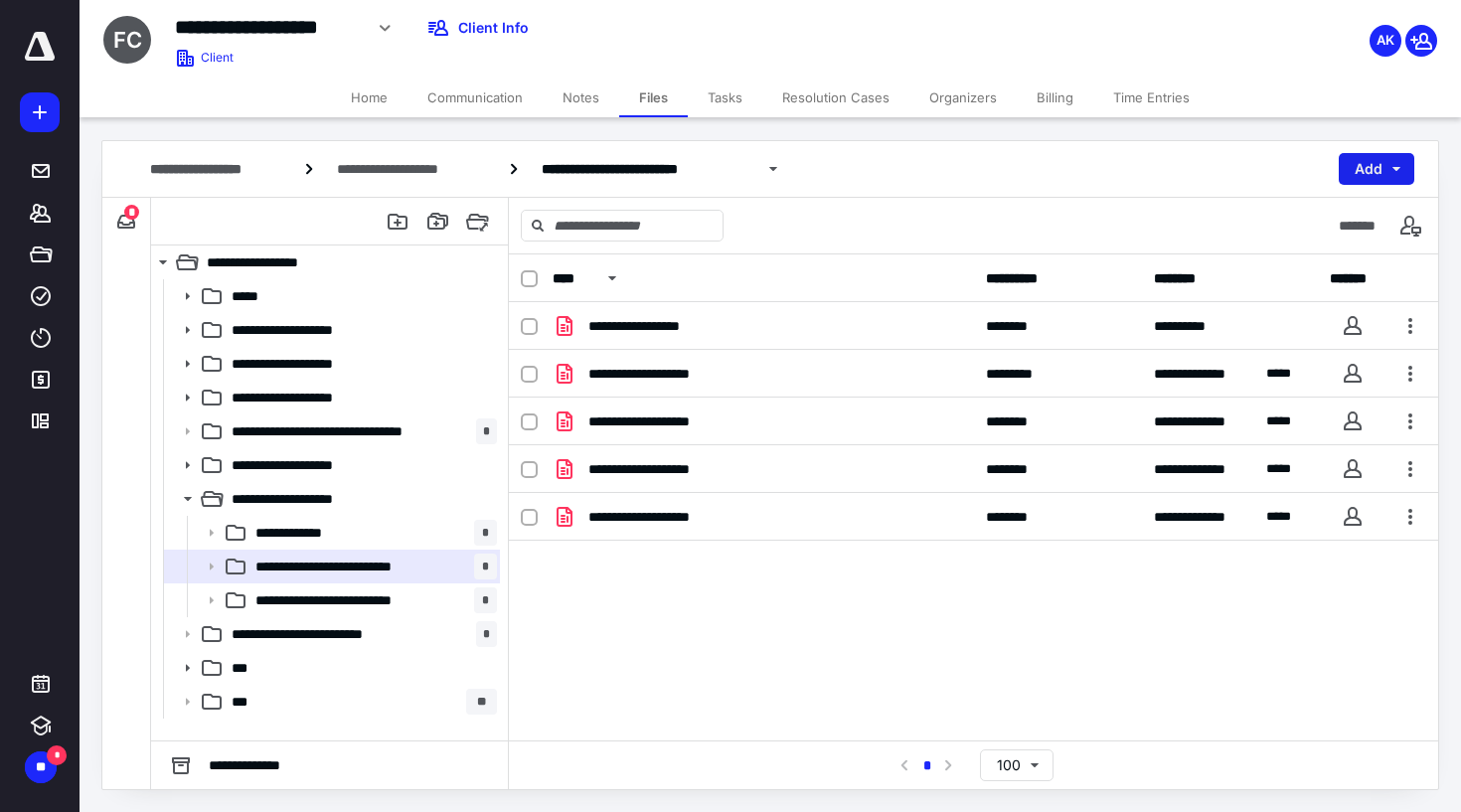 click on "Add" at bounding box center [1377, 169] 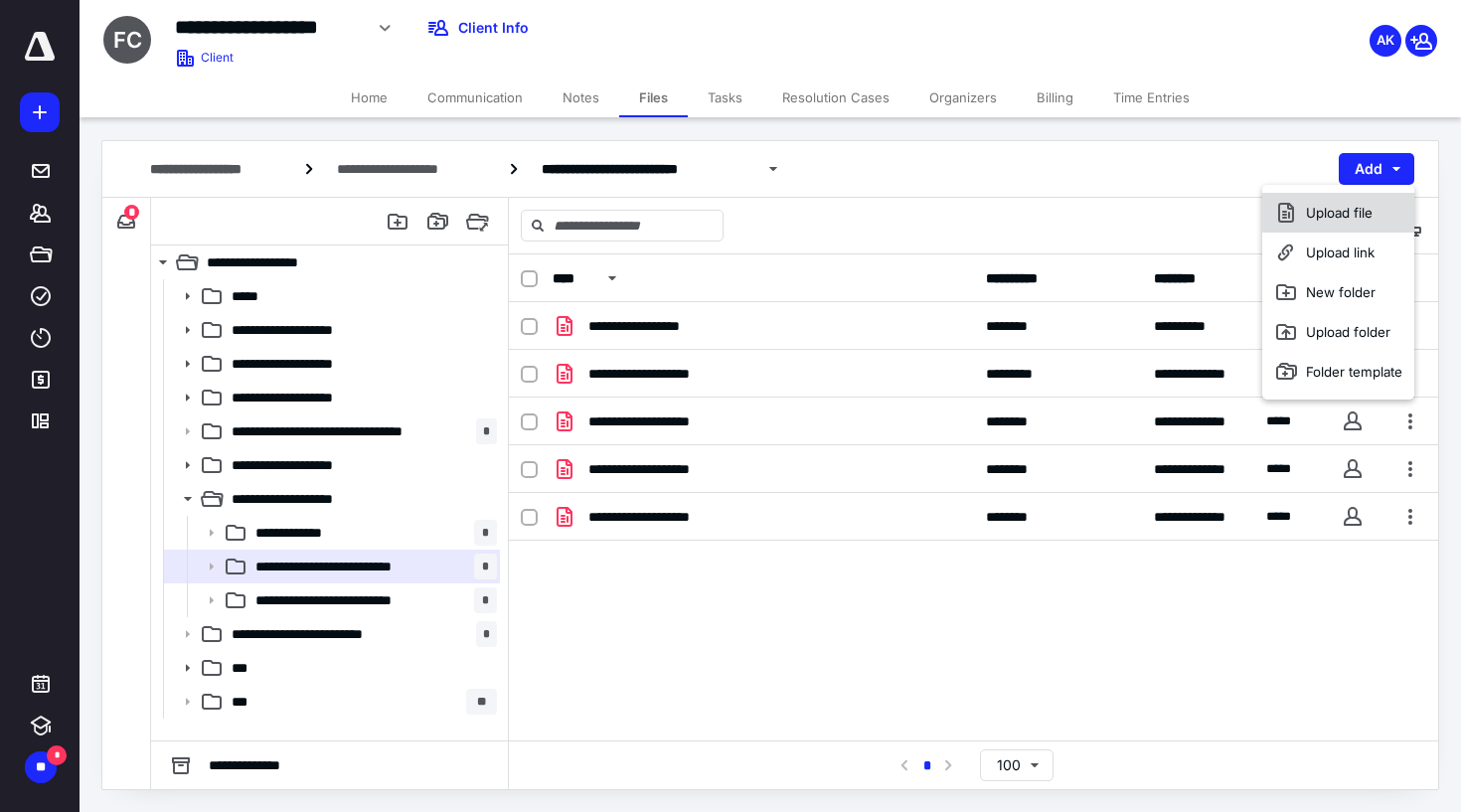 click on "Upload file" at bounding box center [1338, 213] 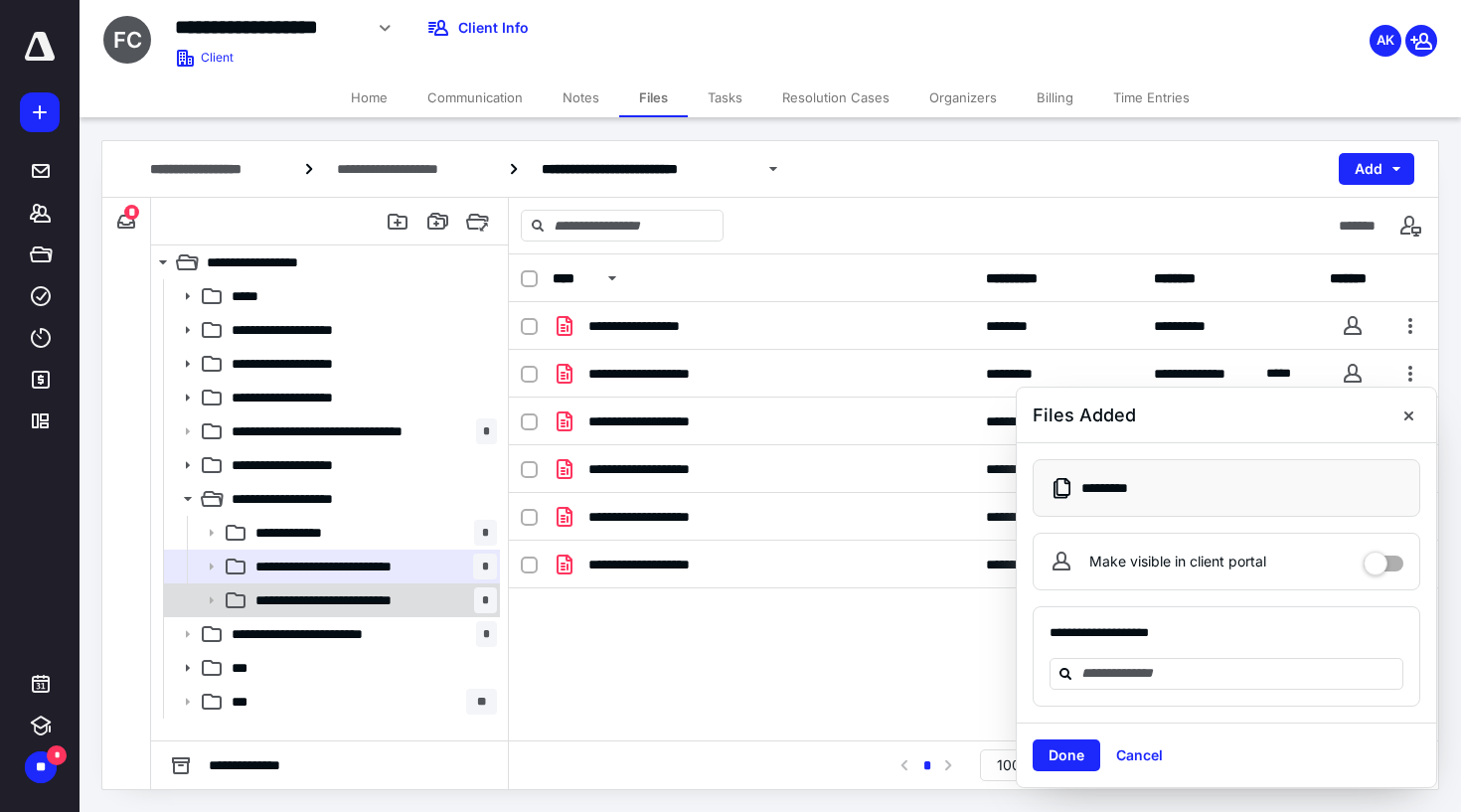 click on "**********" at bounding box center [357, 600] 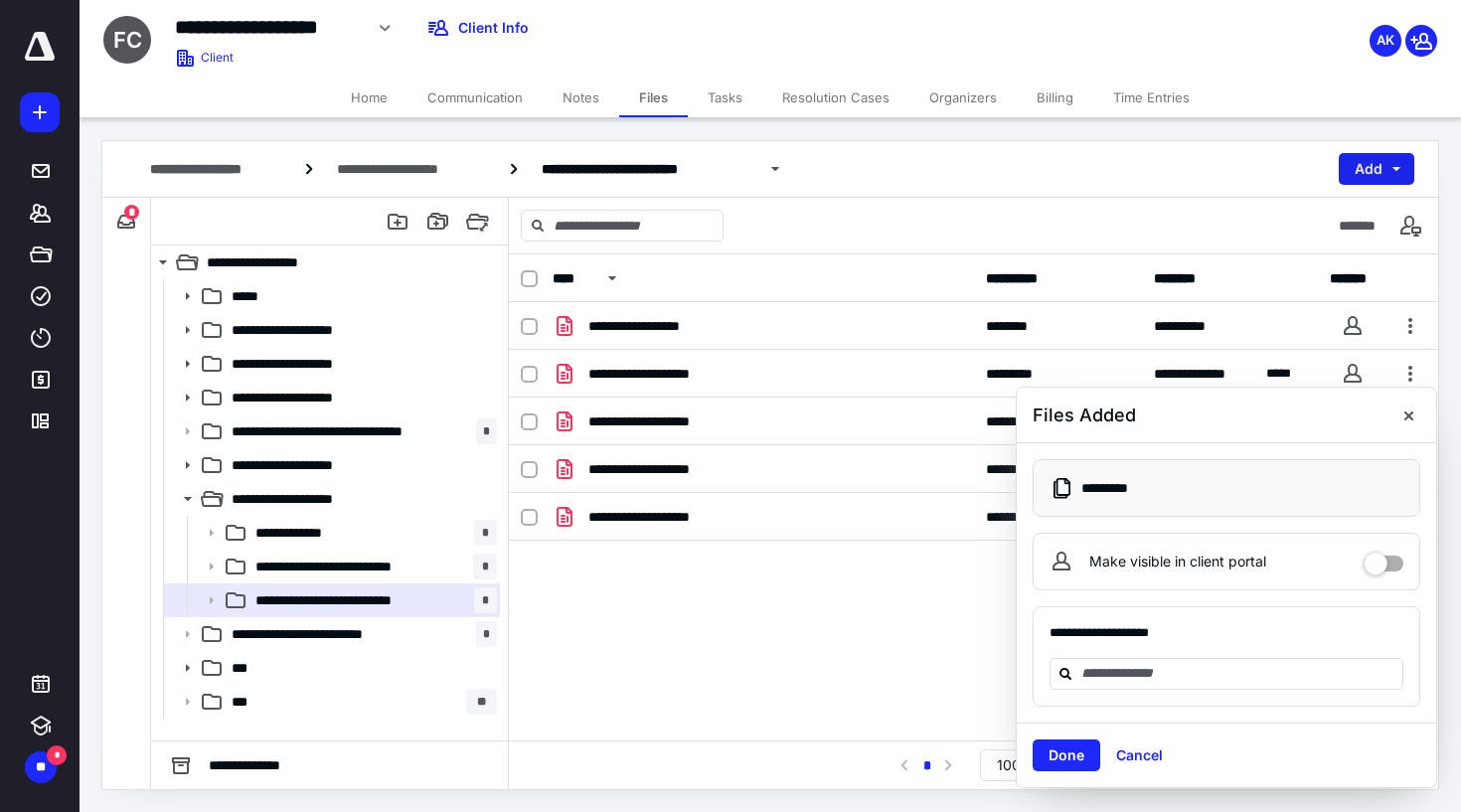 click on "Add" at bounding box center [1377, 169] 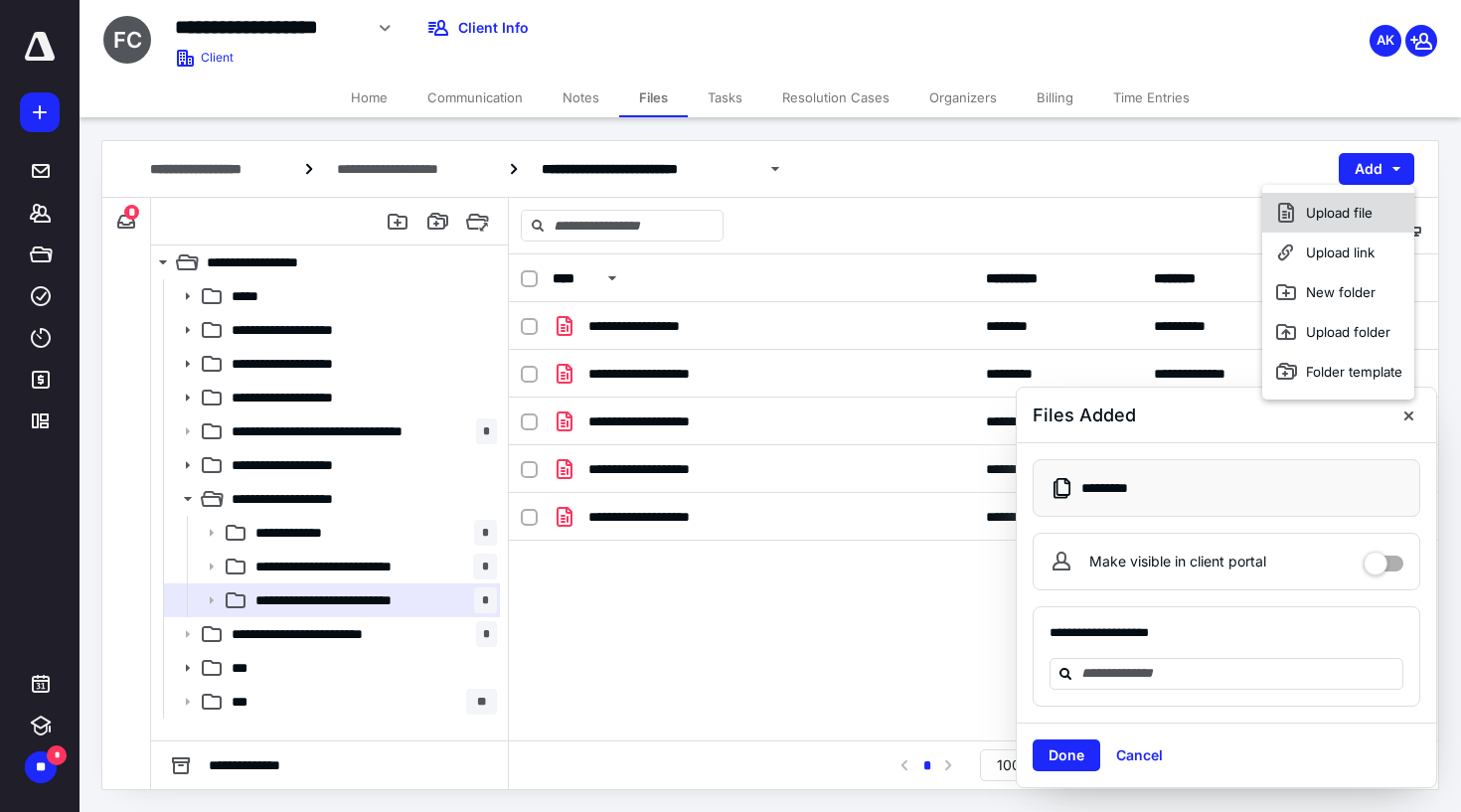 click on "Upload file" at bounding box center [1338, 213] 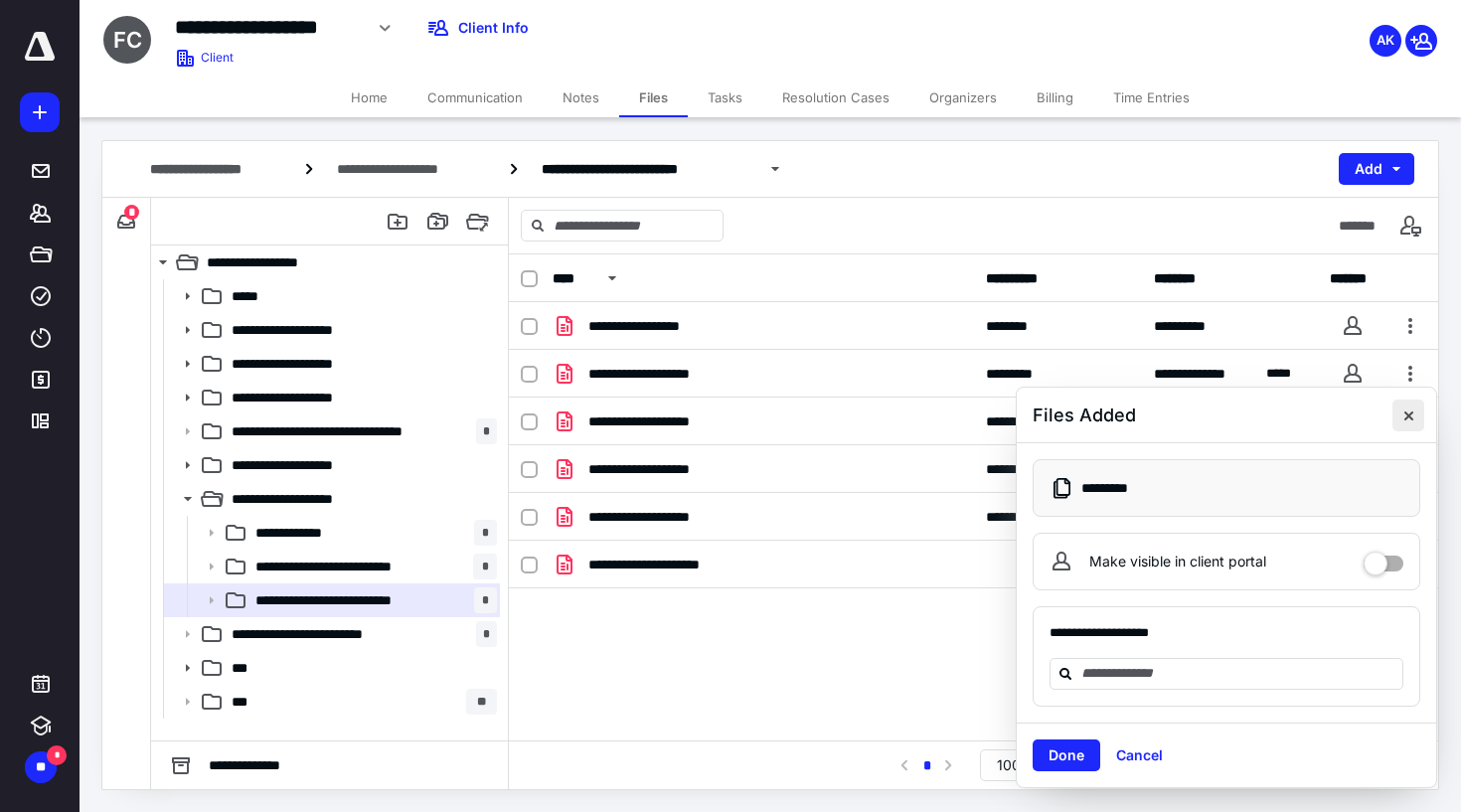 click at bounding box center (1408, 415) 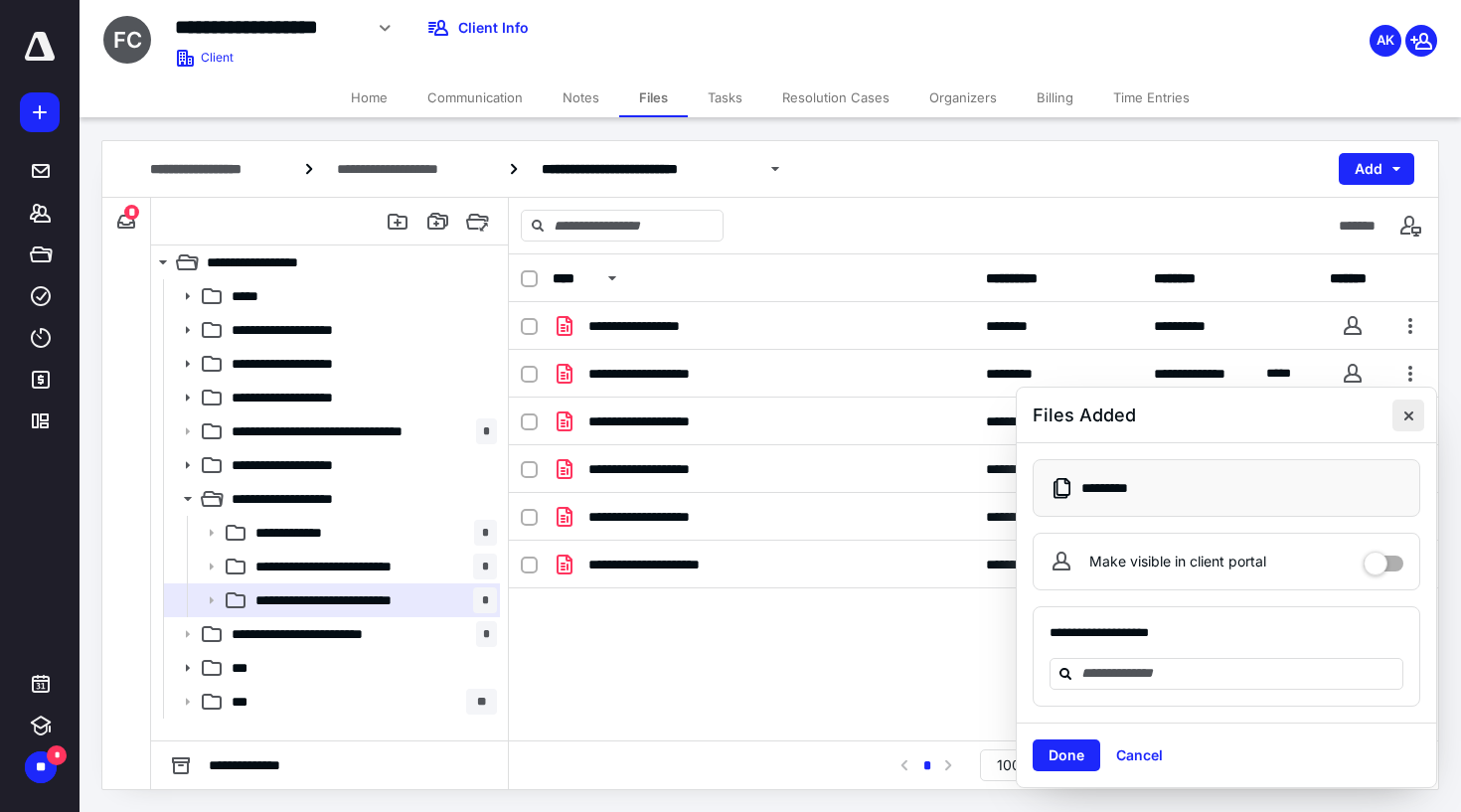 click at bounding box center [1408, 415] 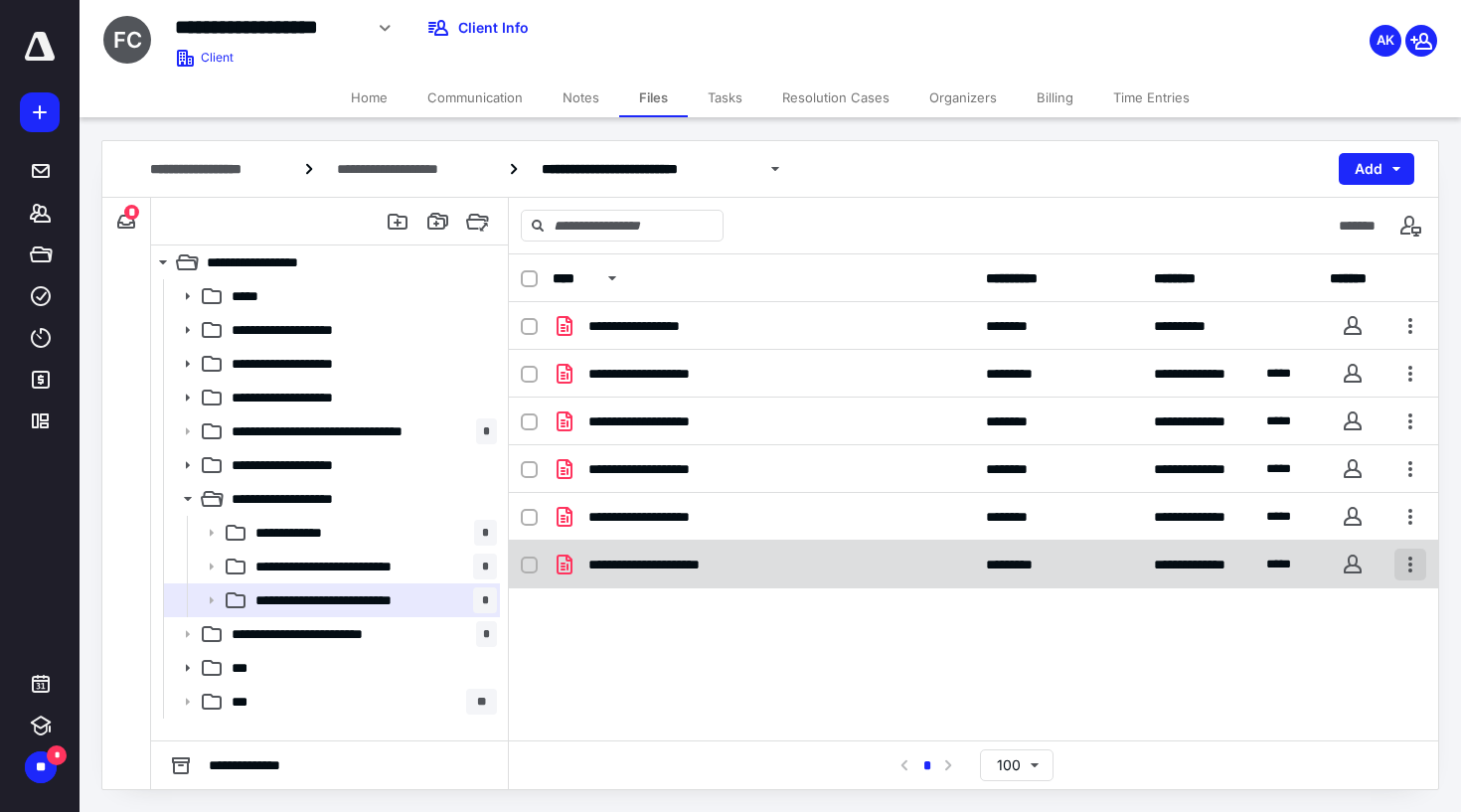 click at bounding box center (1410, 565) 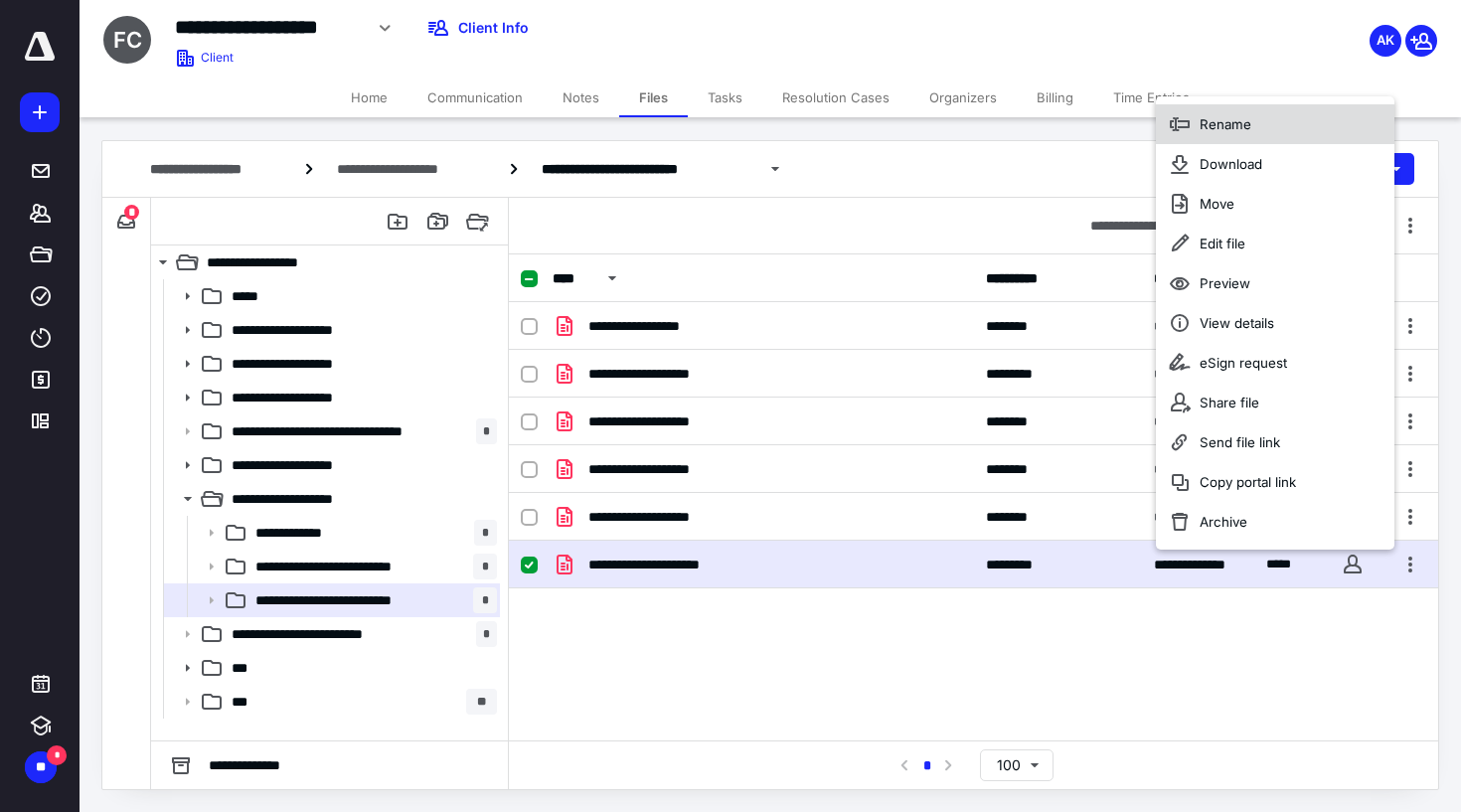 click on "Rename" at bounding box center (1275, 124) 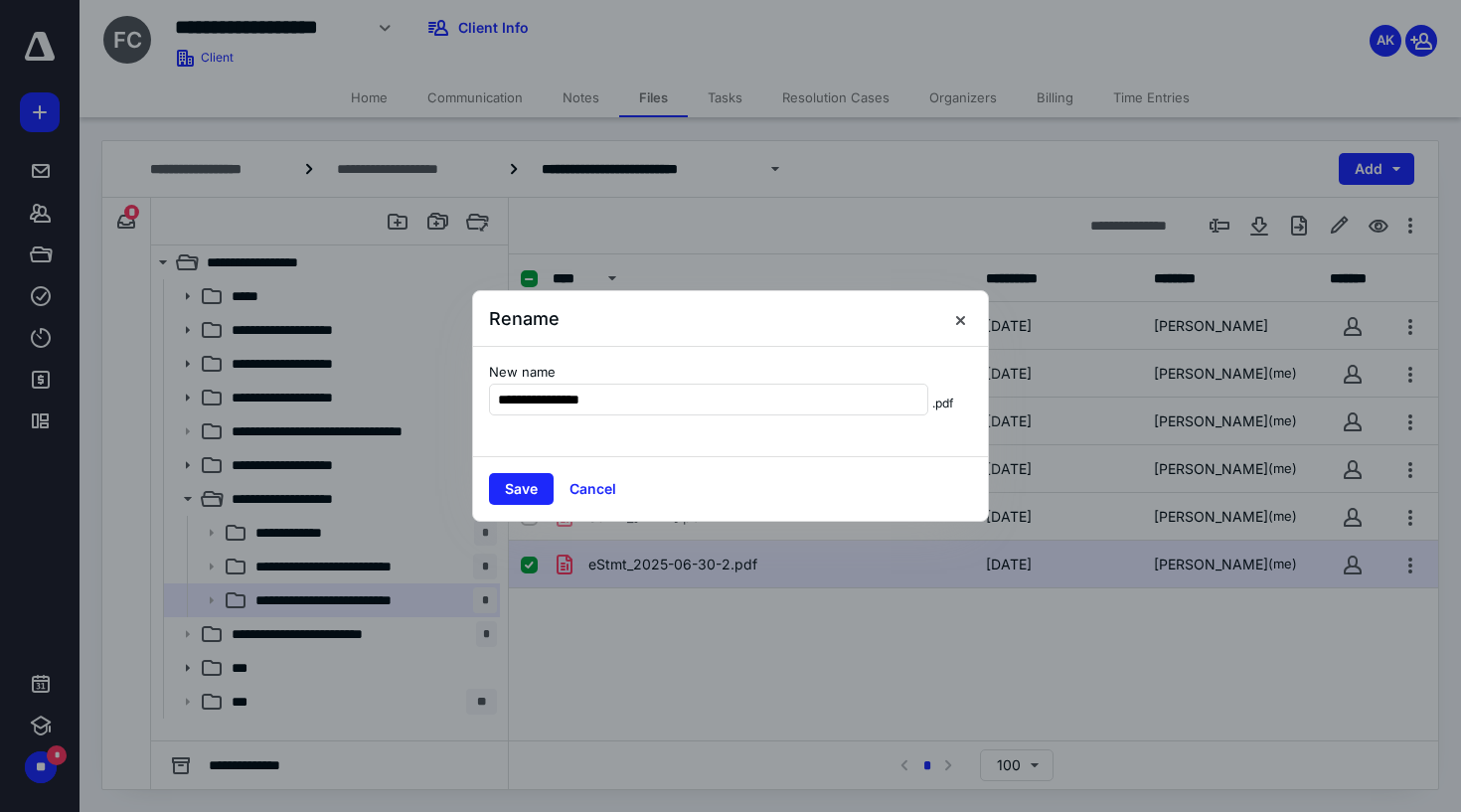 type on "**********" 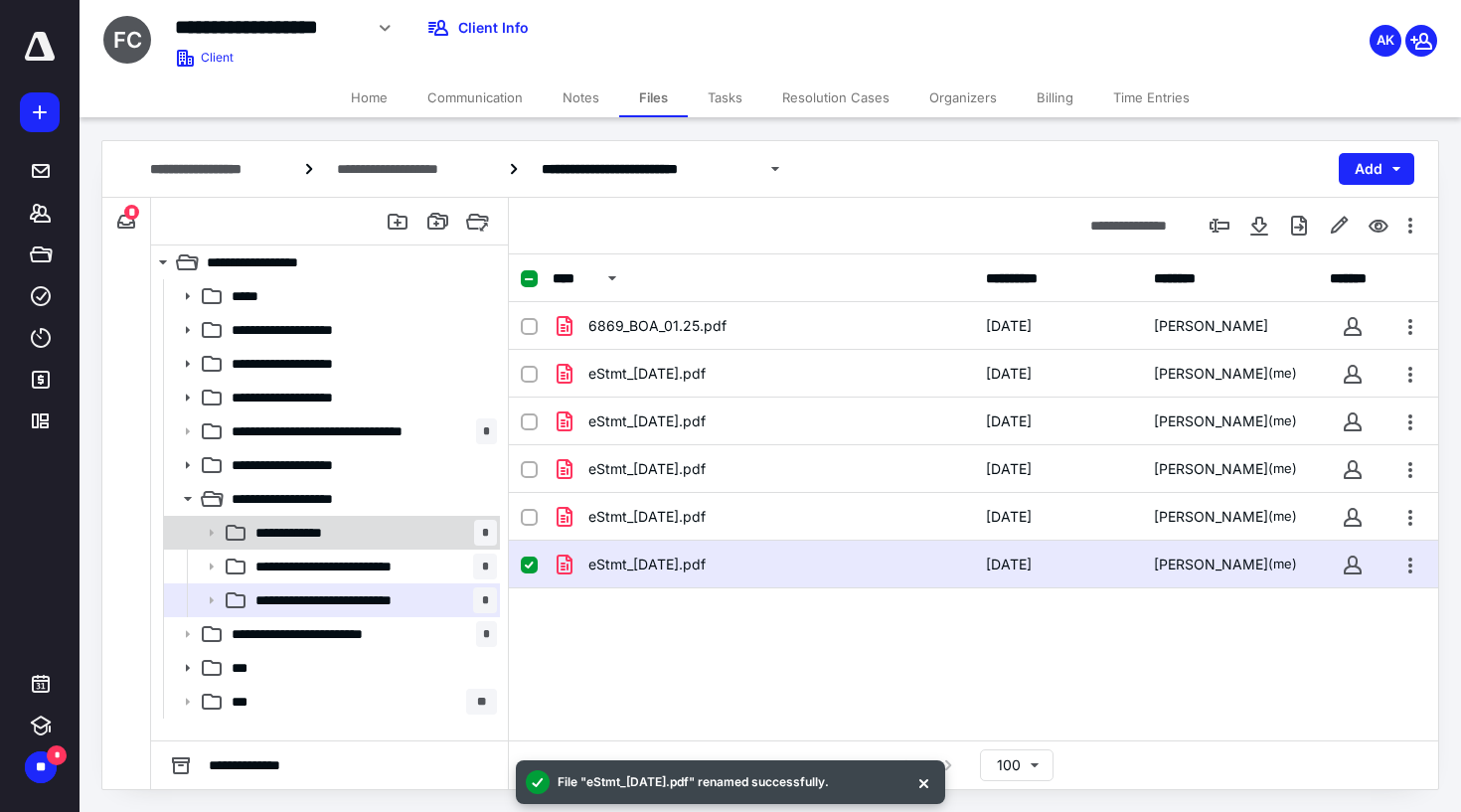 click on "**********" at bounding box center [372, 533] 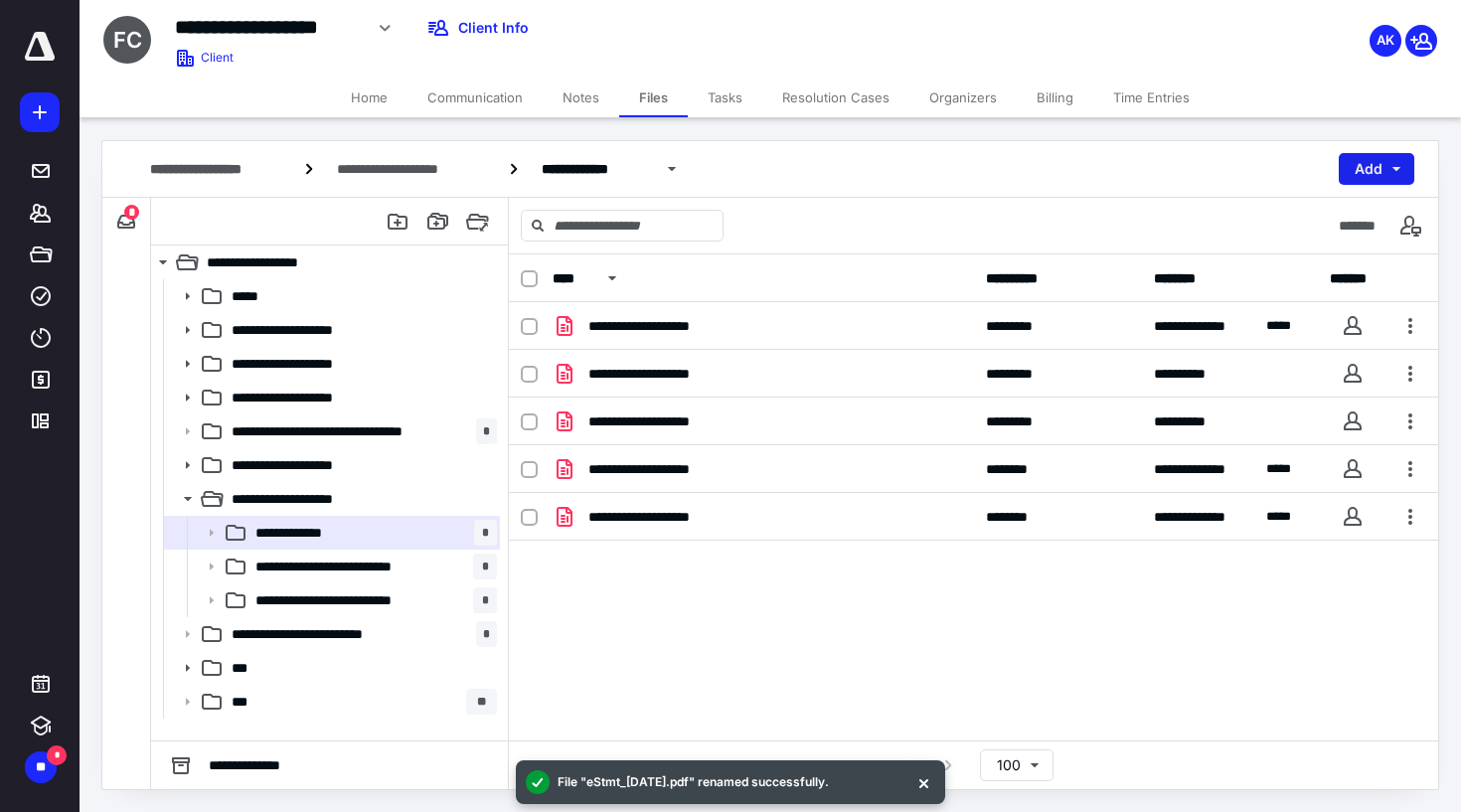 click on "Add" at bounding box center (1377, 169) 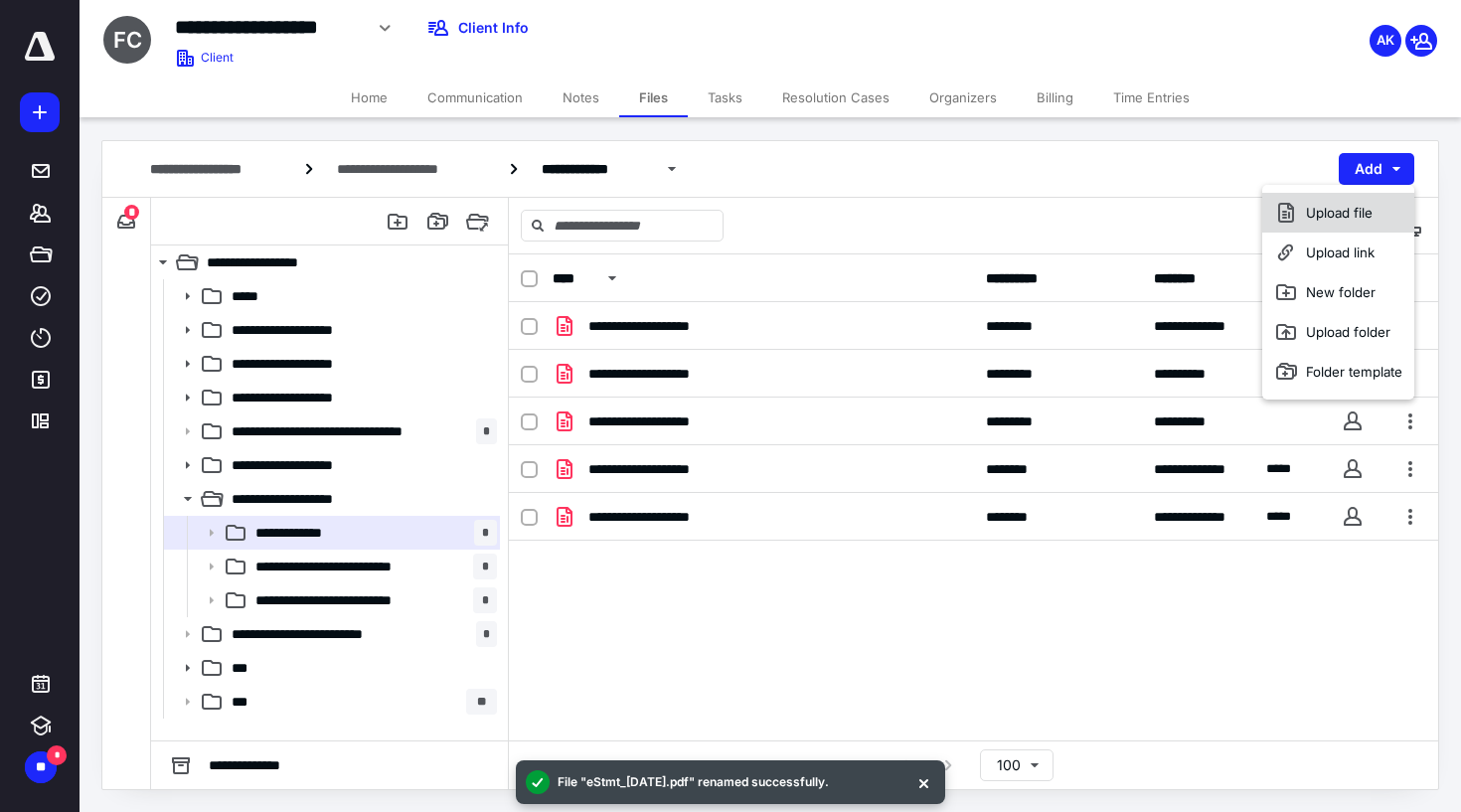click on "Upload file" at bounding box center (1338, 213) 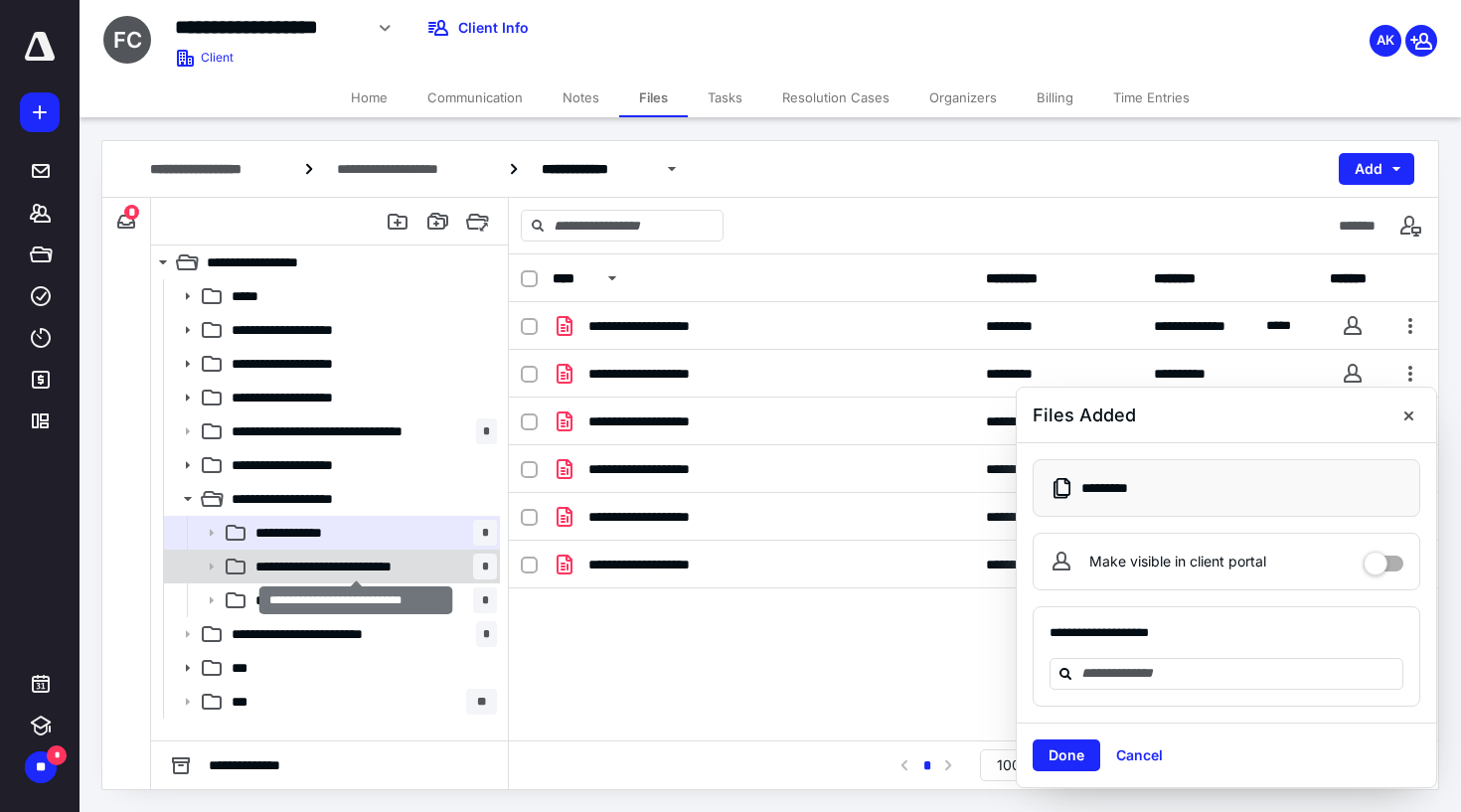click on "**********" at bounding box center (356, 567) 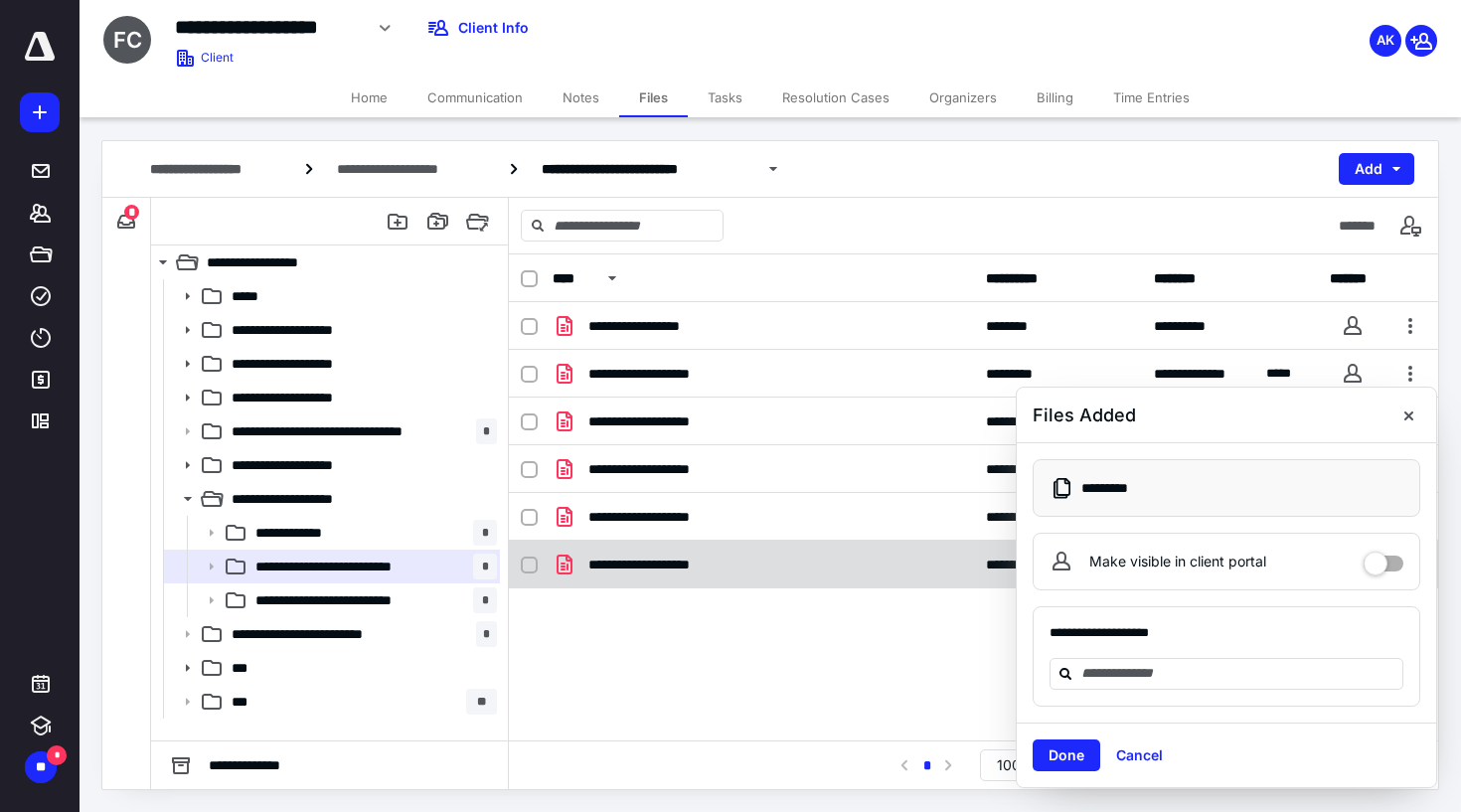 click 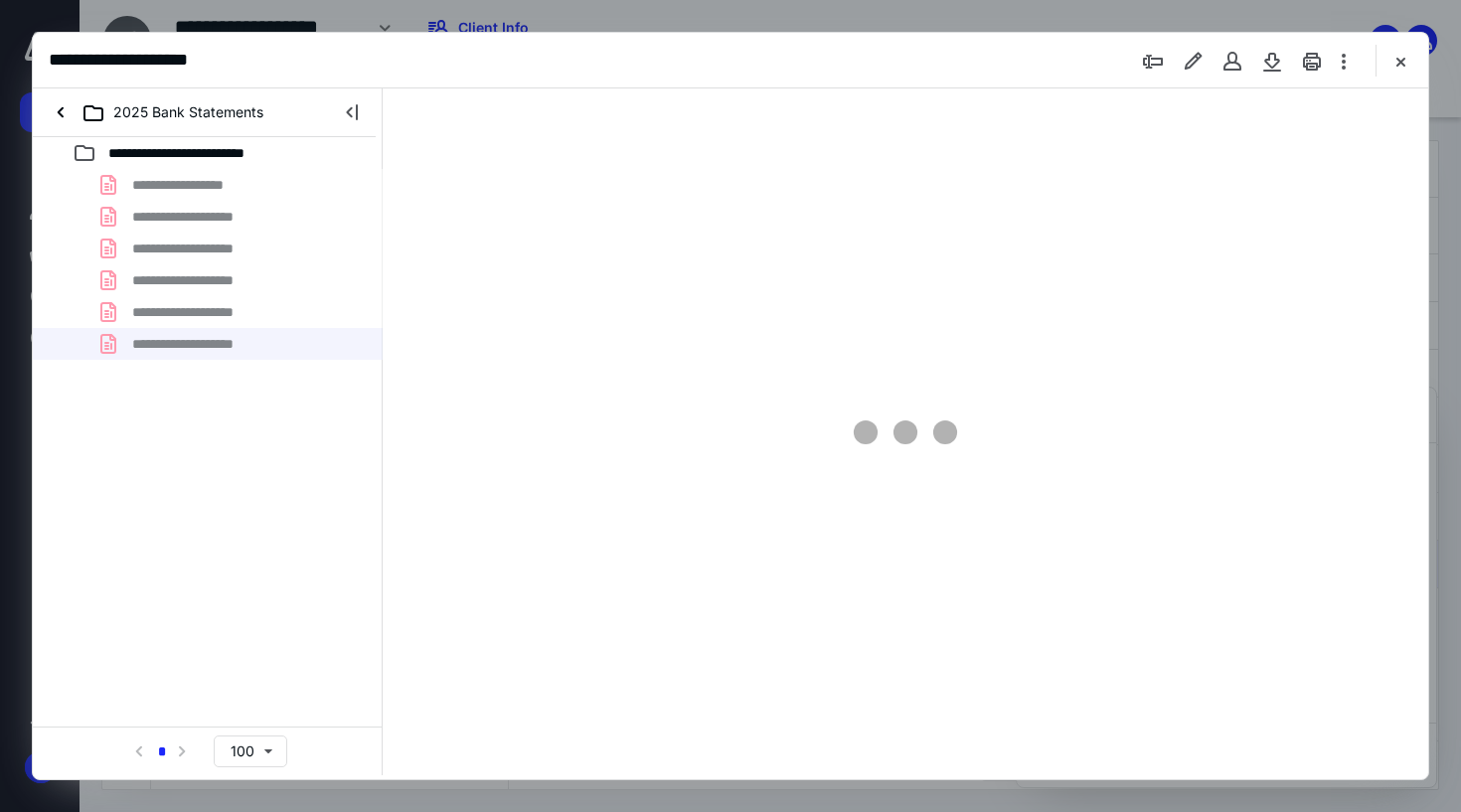 scroll, scrollTop: 0, scrollLeft: 0, axis: both 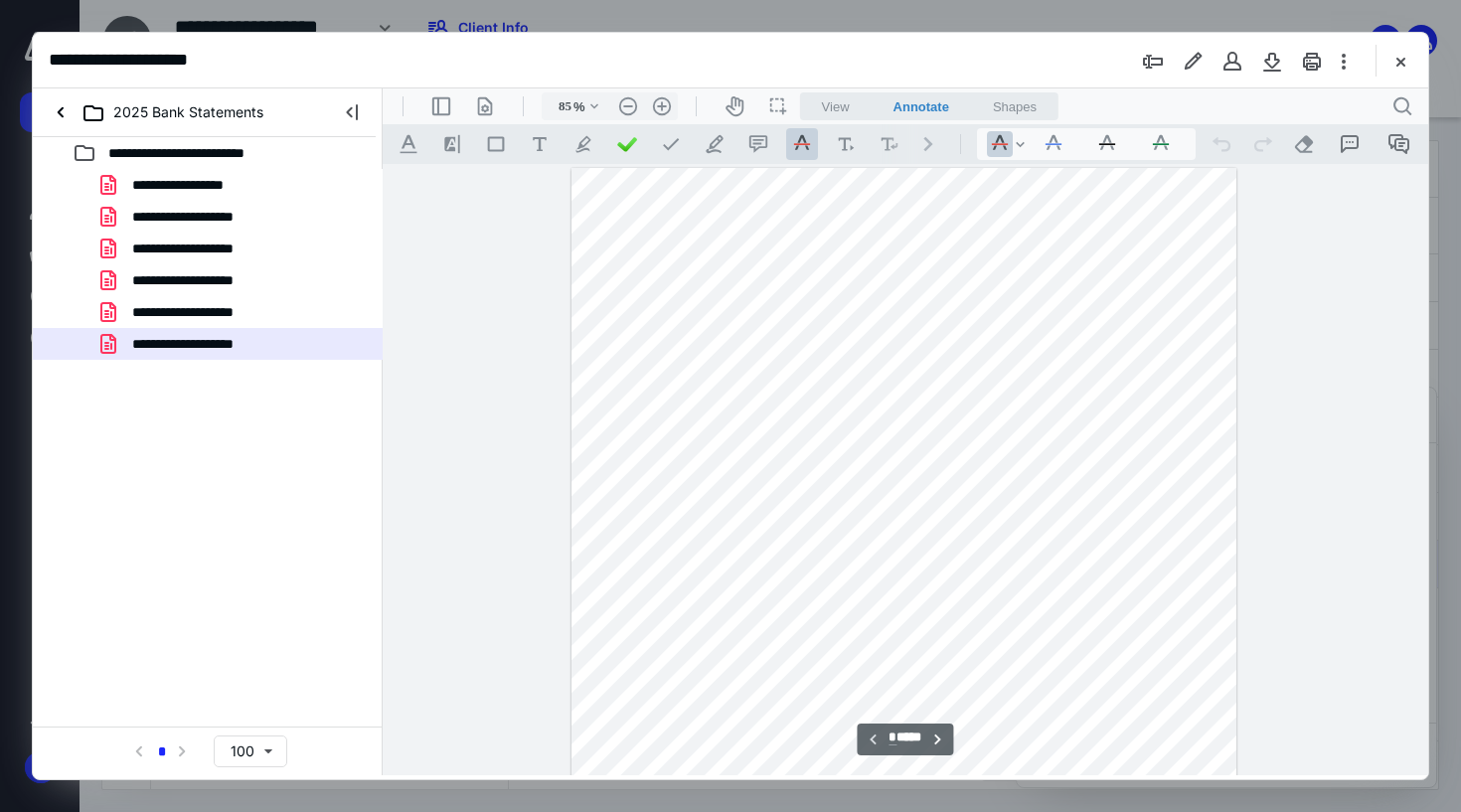 type on "110" 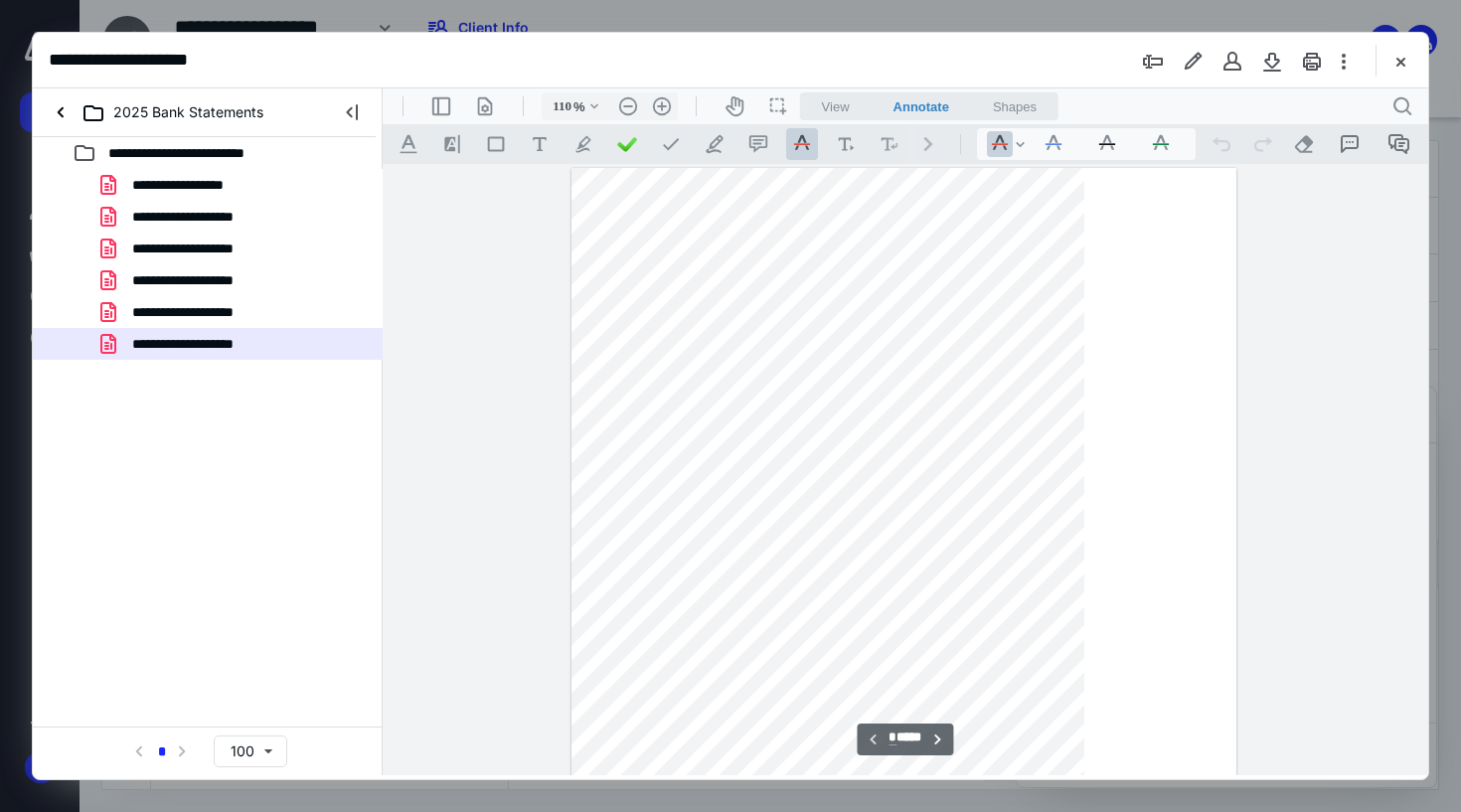 scroll, scrollTop: 87, scrollLeft: 0, axis: vertical 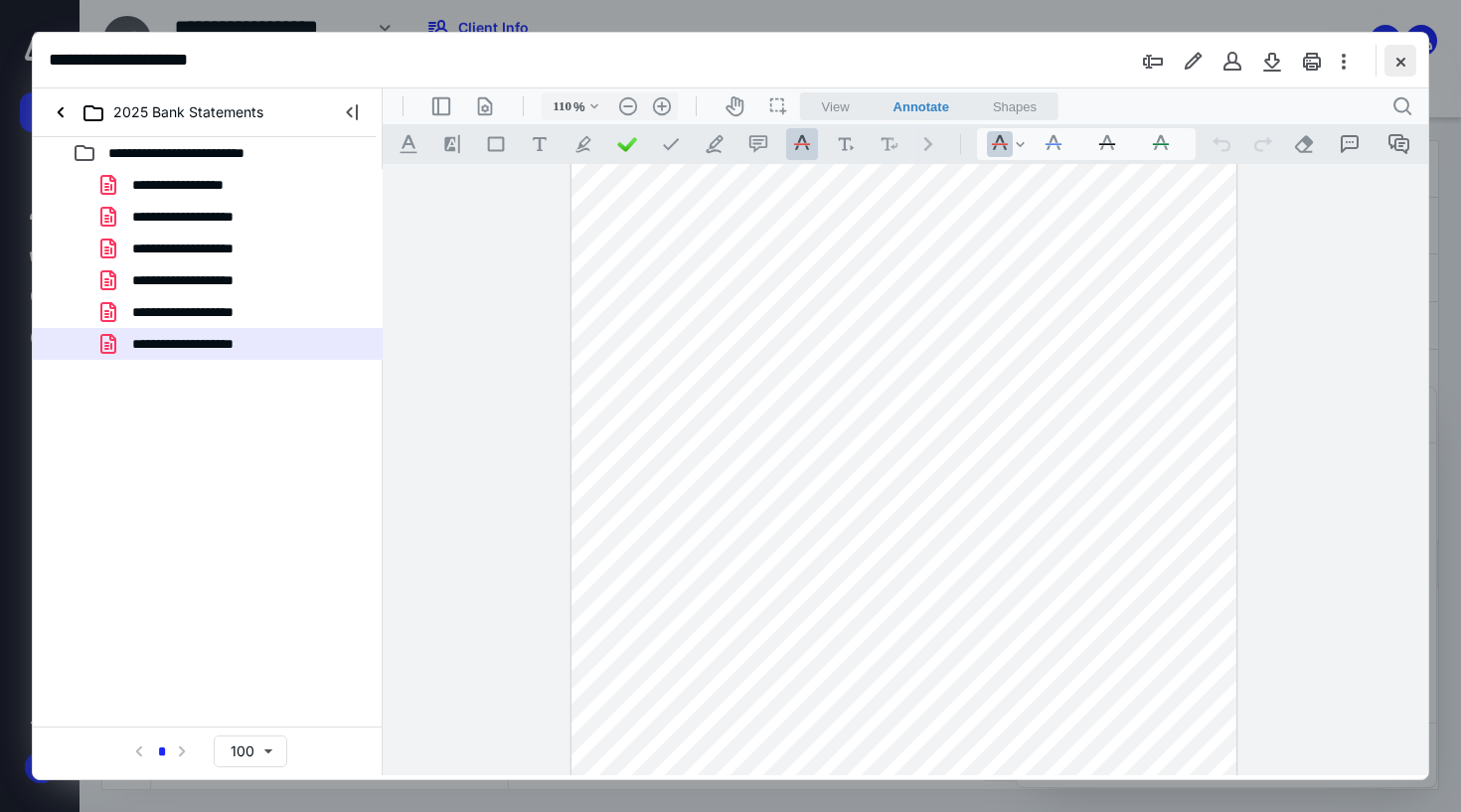 click at bounding box center [1400, 61] 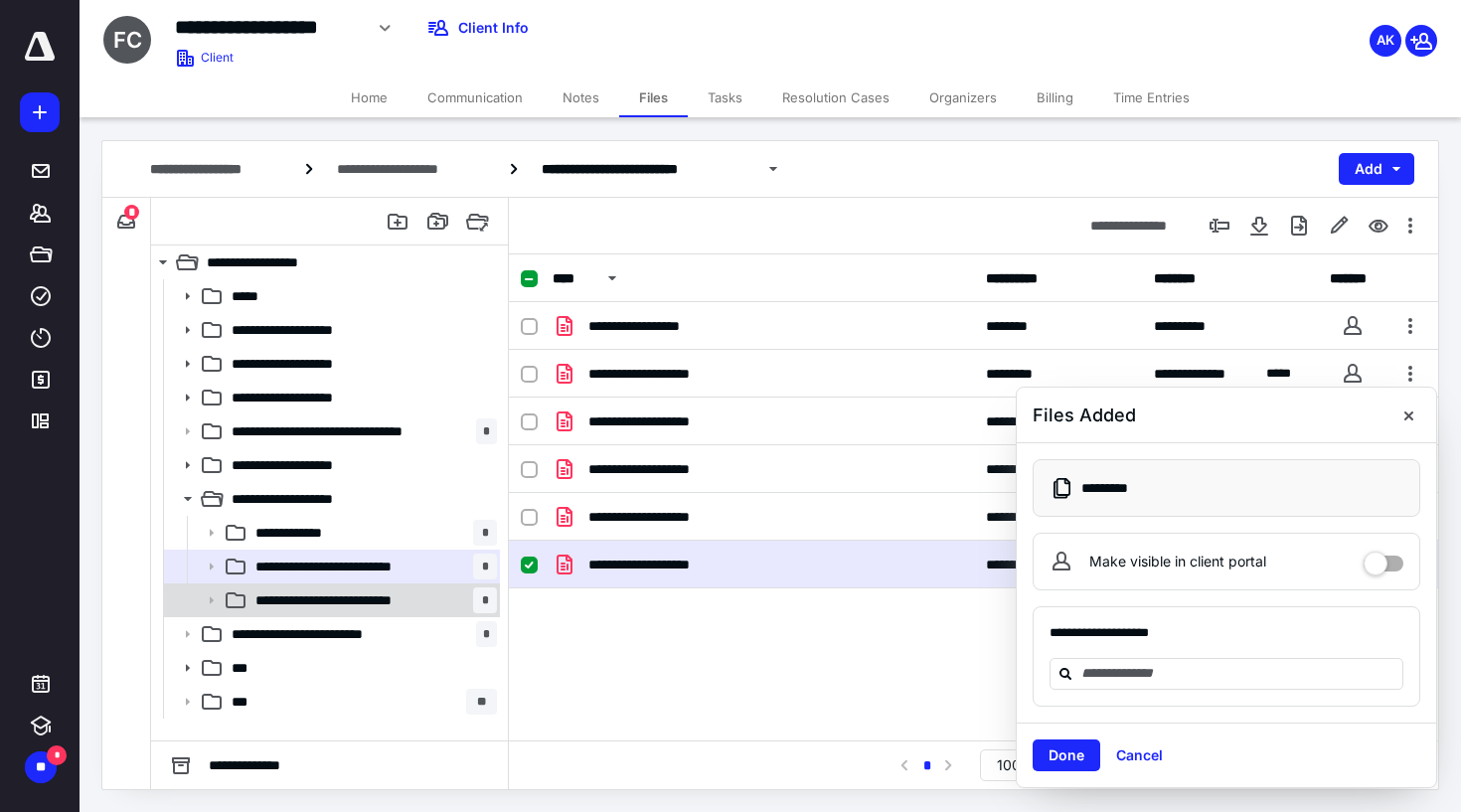 click 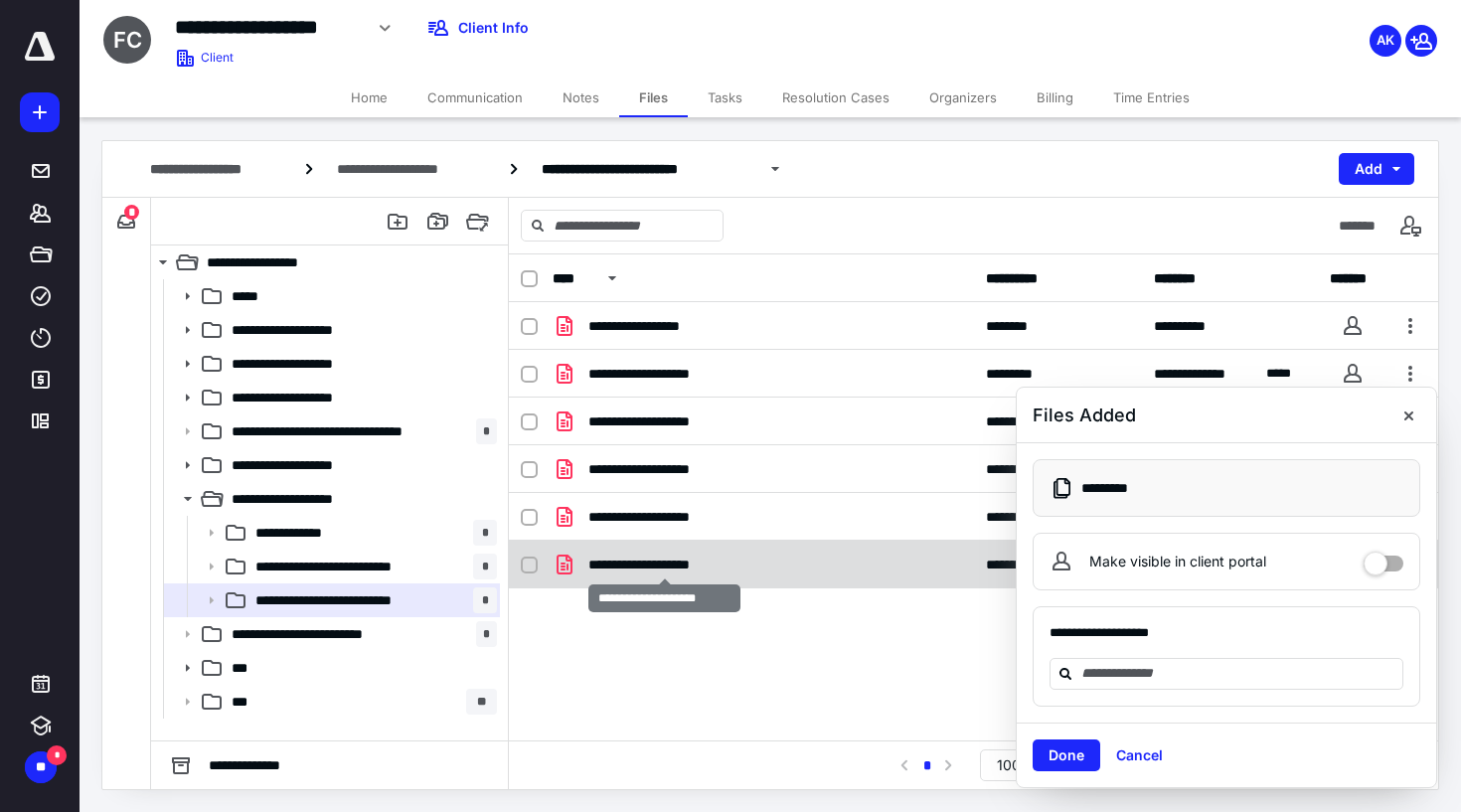 click on "**********" at bounding box center [664, 565] 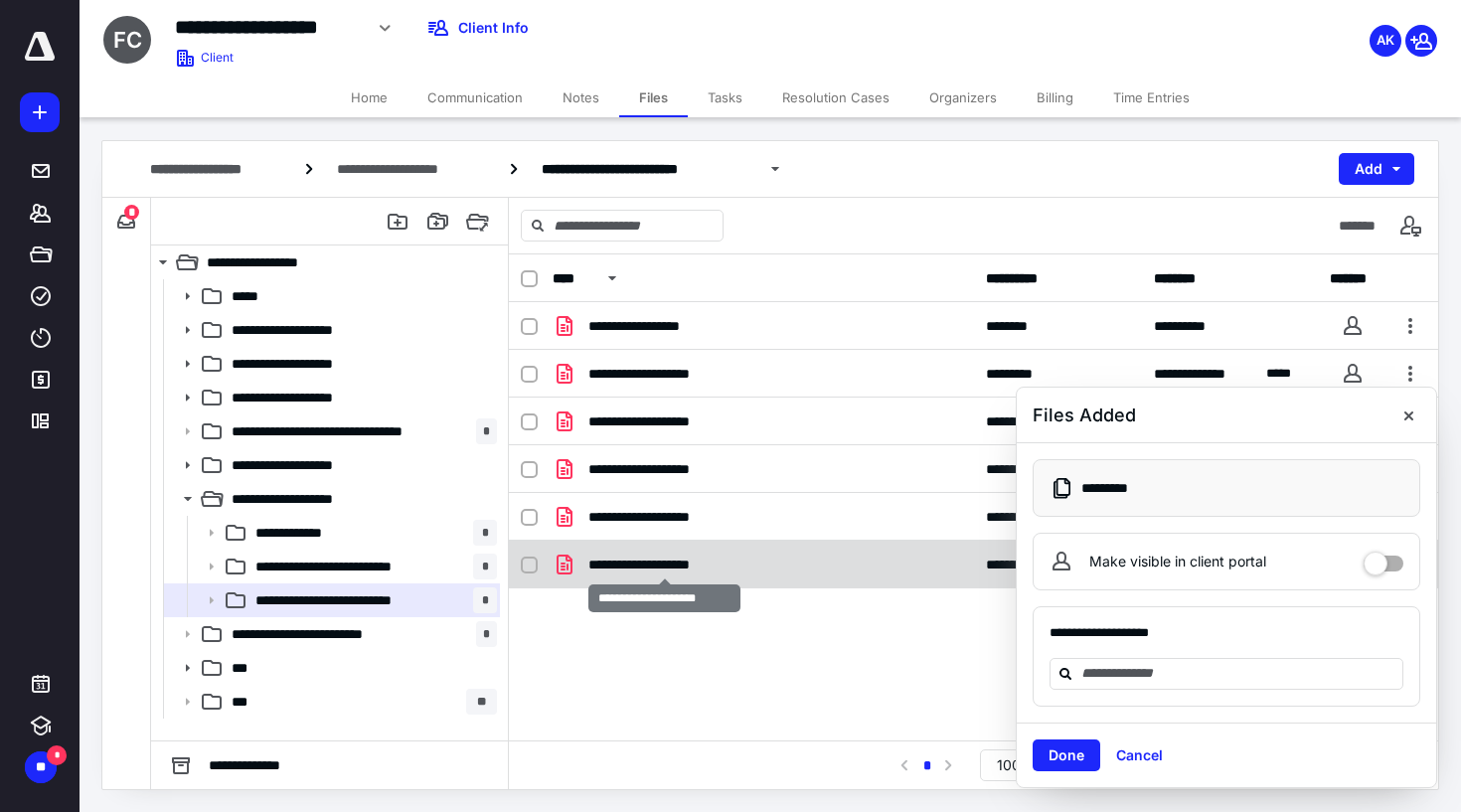 click on "**********" at bounding box center (664, 565) 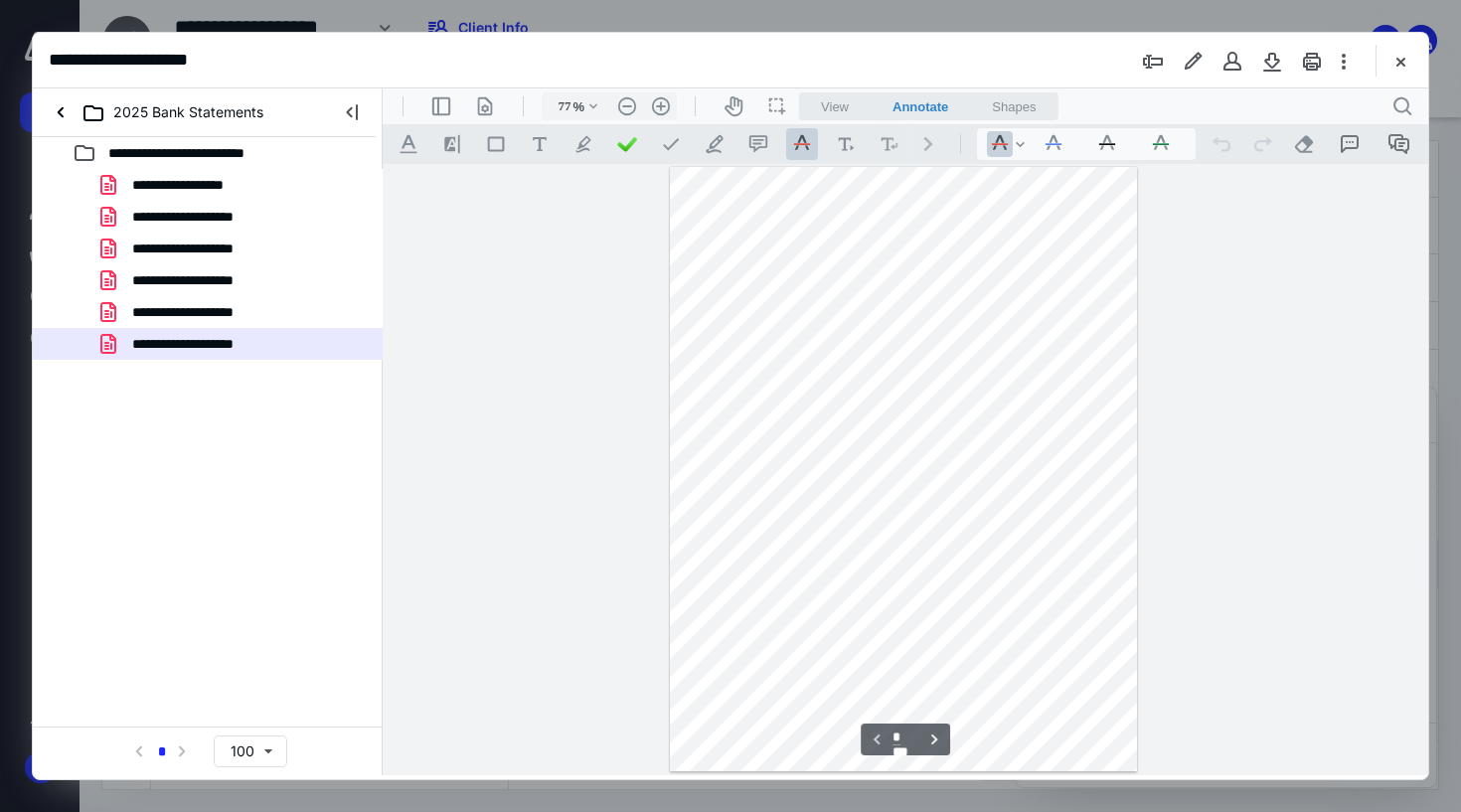 scroll, scrollTop: 0, scrollLeft: 0, axis: both 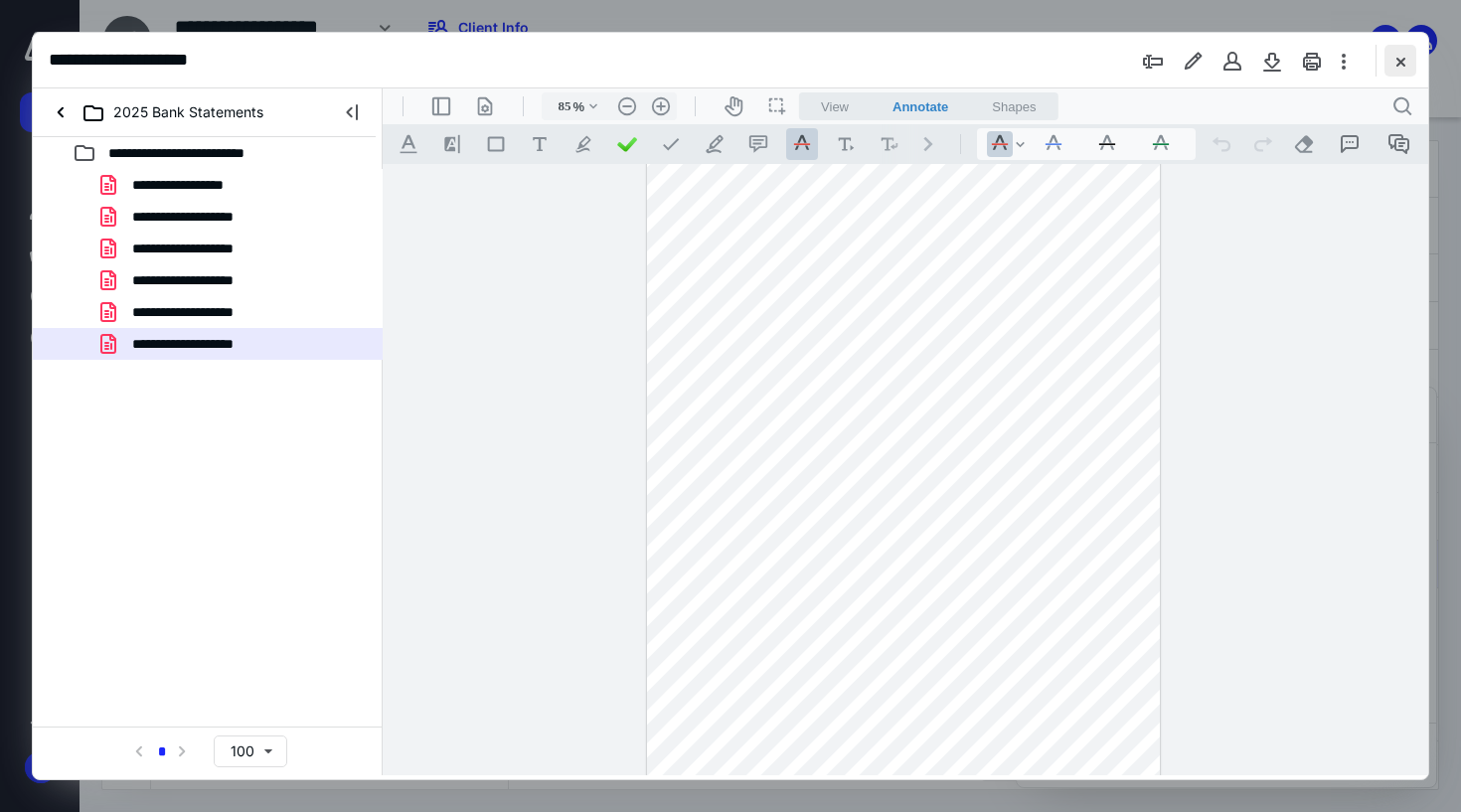 click at bounding box center (1400, 61) 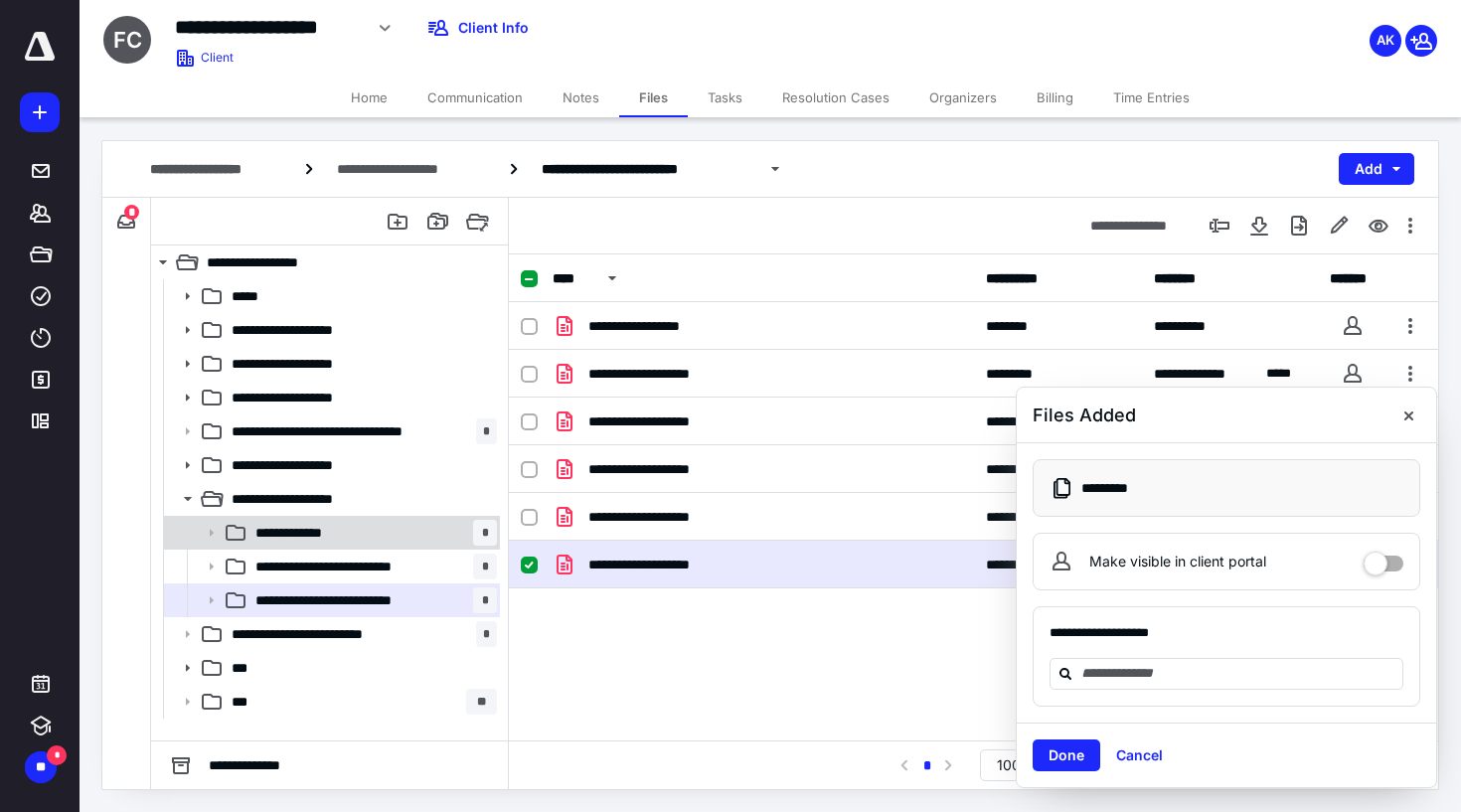 click on "**********" at bounding box center [372, 533] 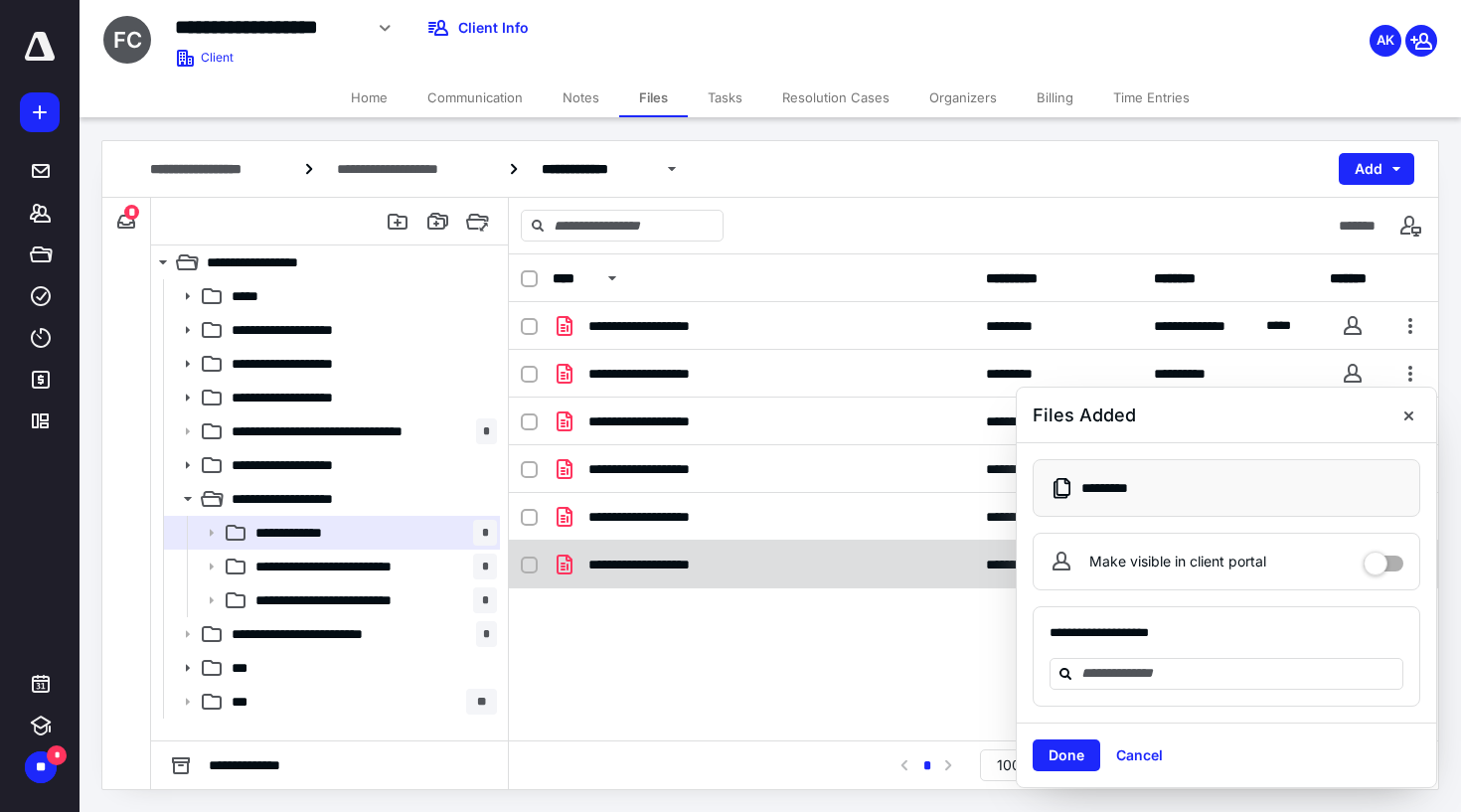 click on "**********" at bounding box center (661, 565) 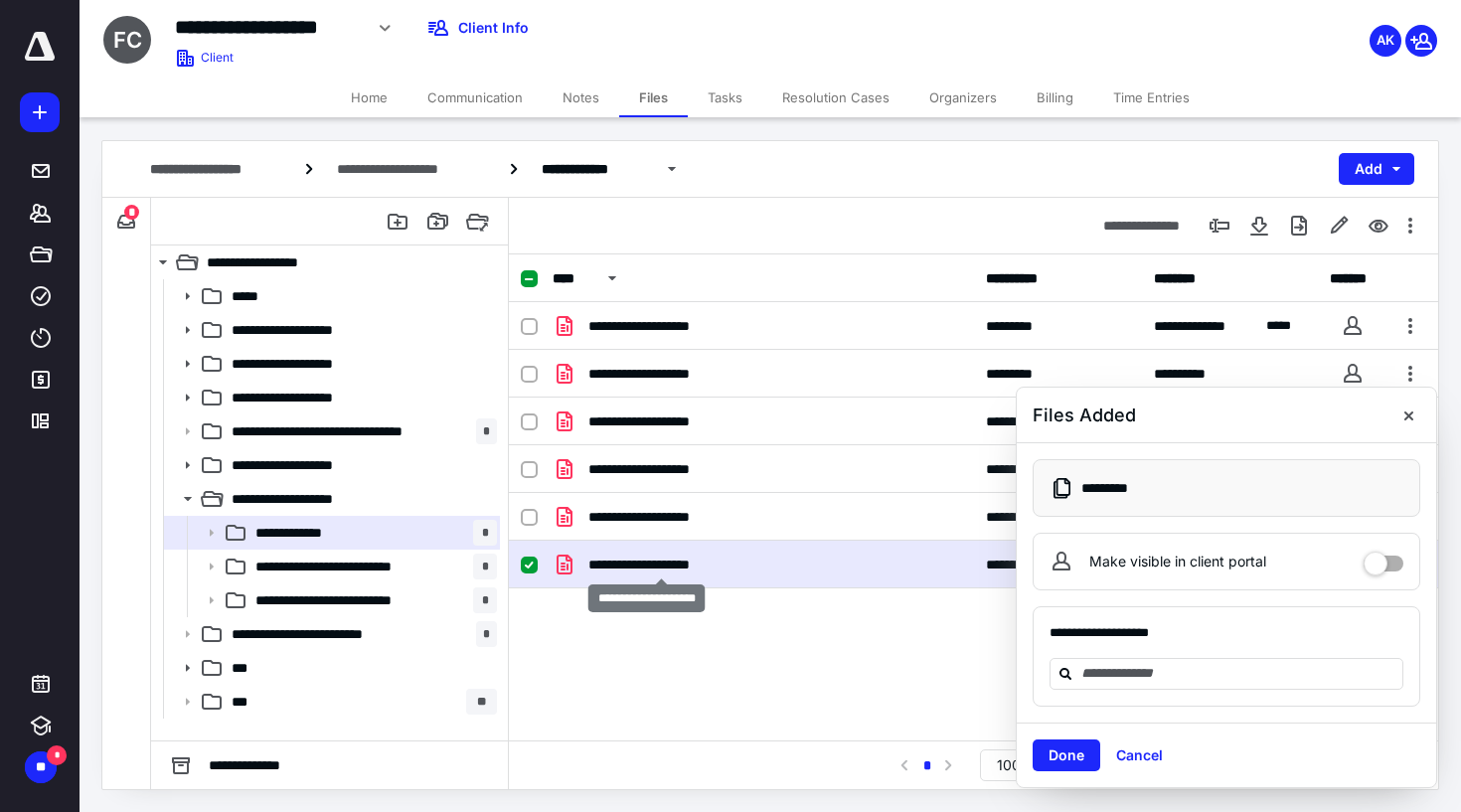 click on "**********" at bounding box center (661, 565) 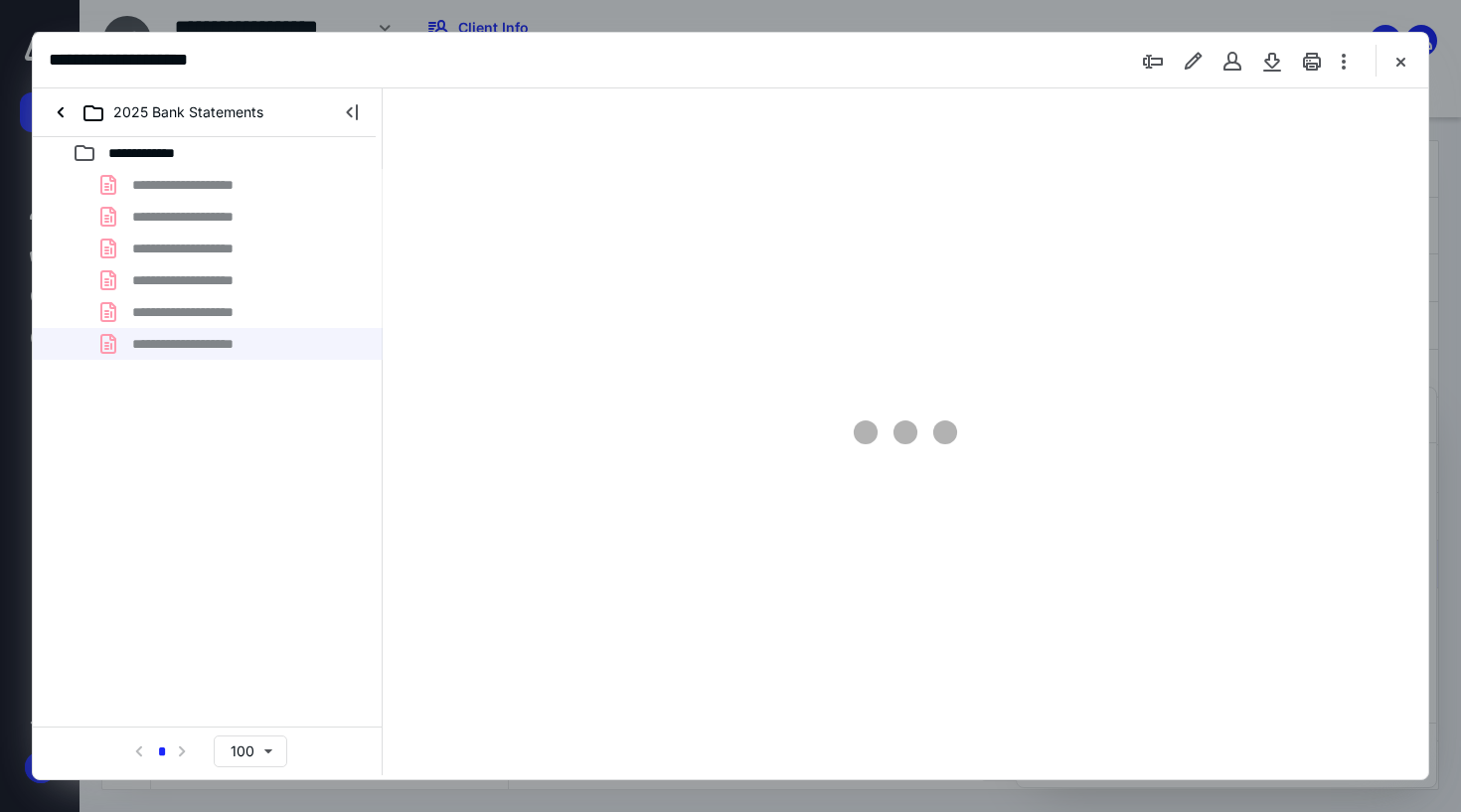 scroll, scrollTop: 0, scrollLeft: 0, axis: both 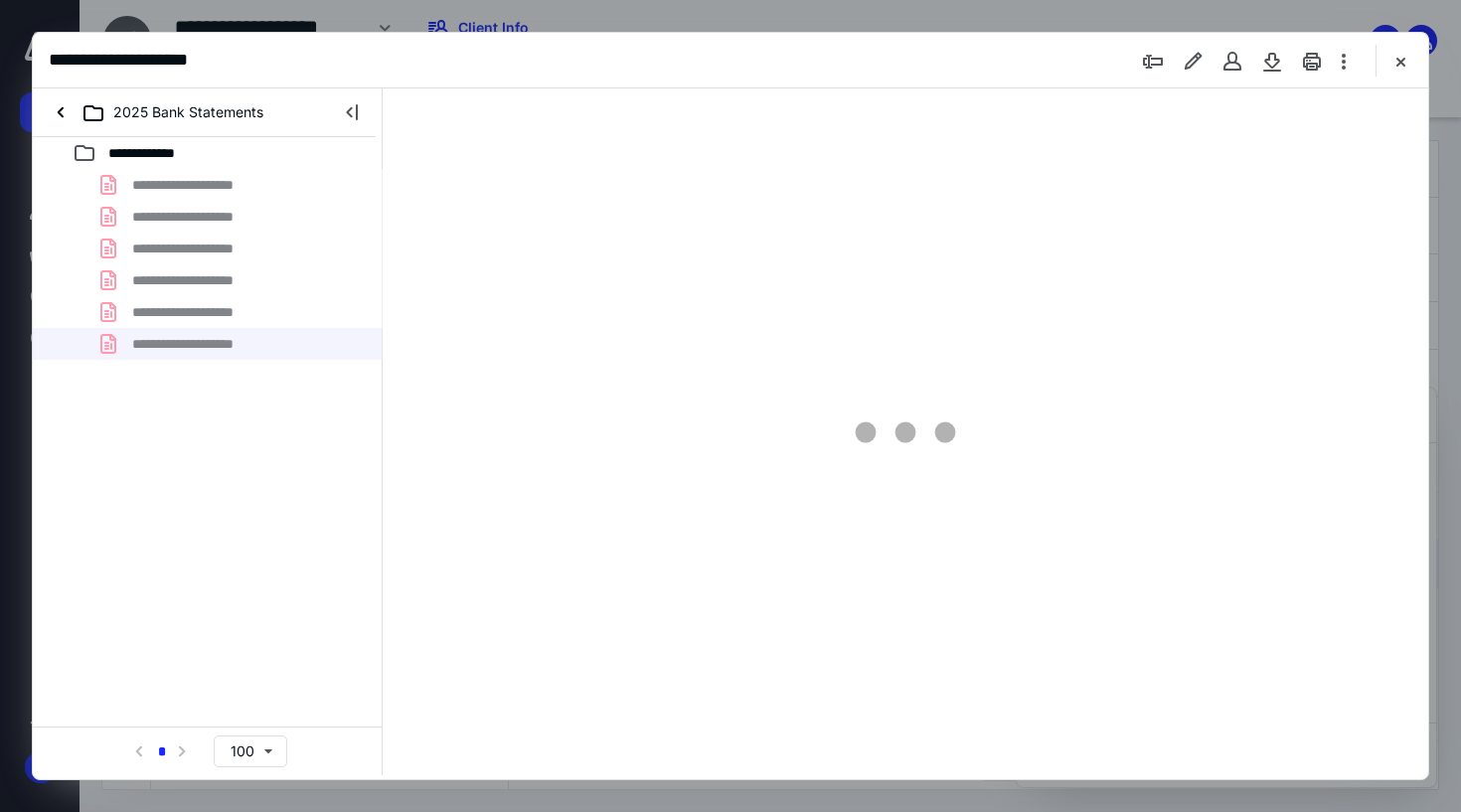 click on "**********" at bounding box center (208, 264) 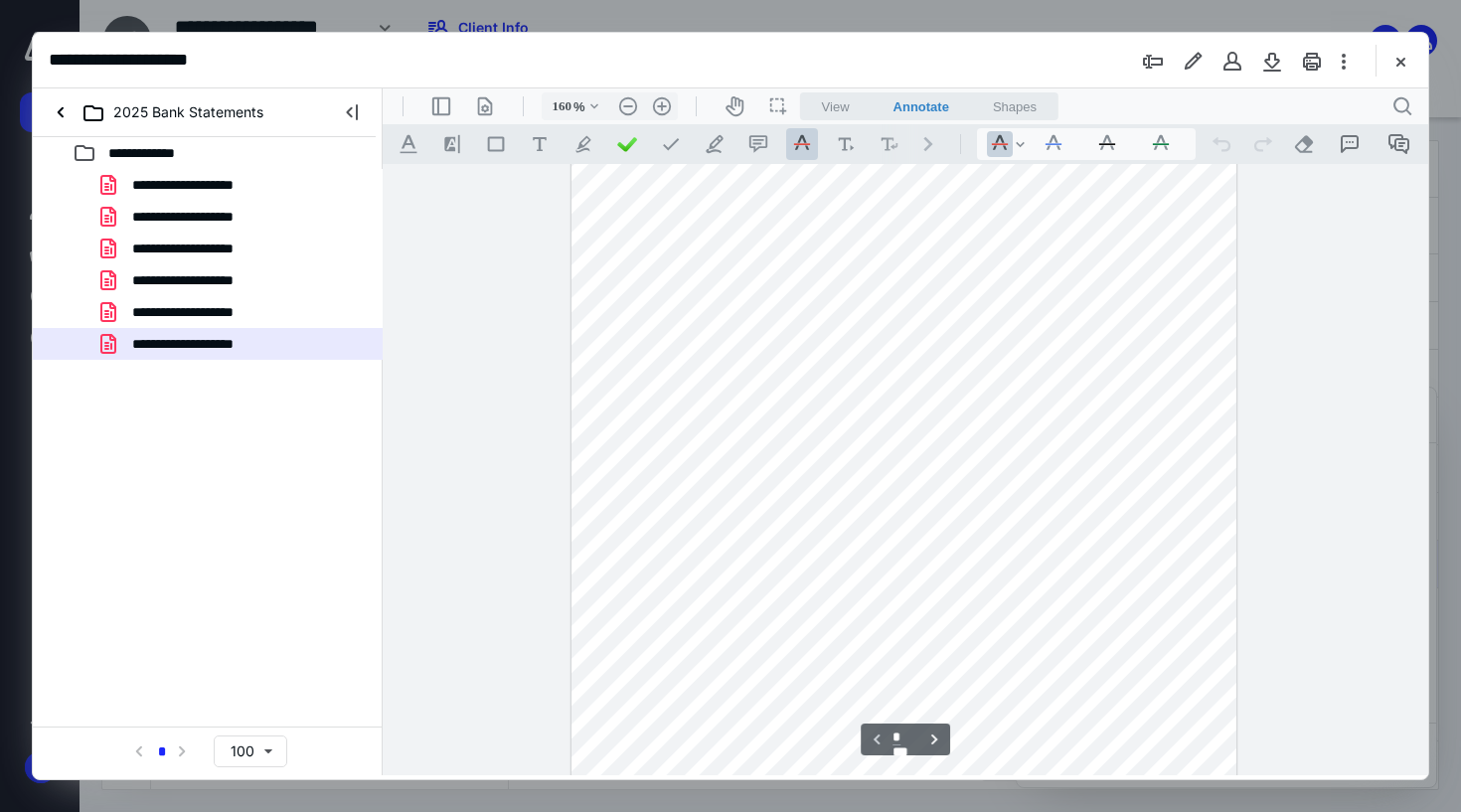 scroll, scrollTop: 229, scrollLeft: 0, axis: vertical 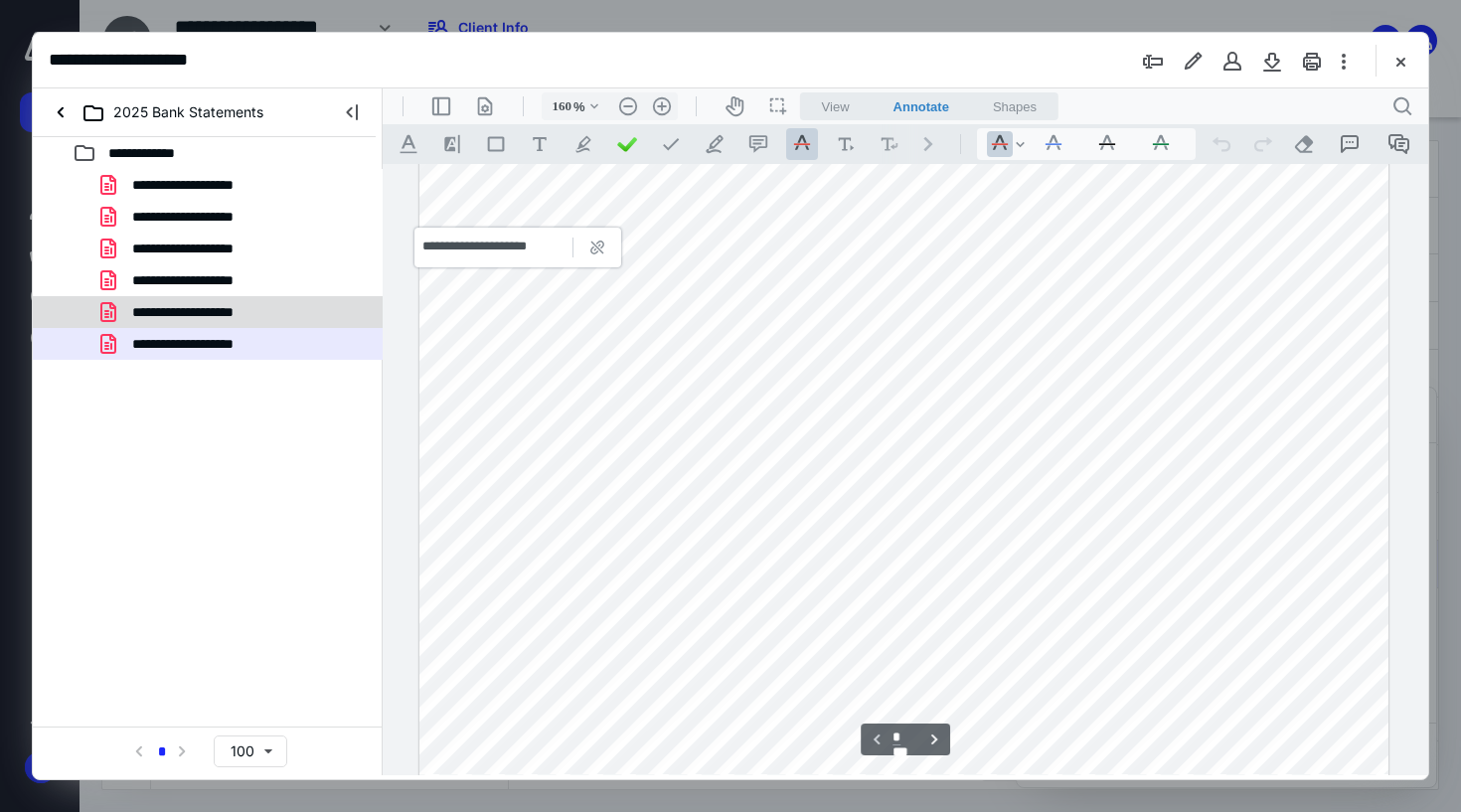 click on "**********" at bounding box center [205, 312] 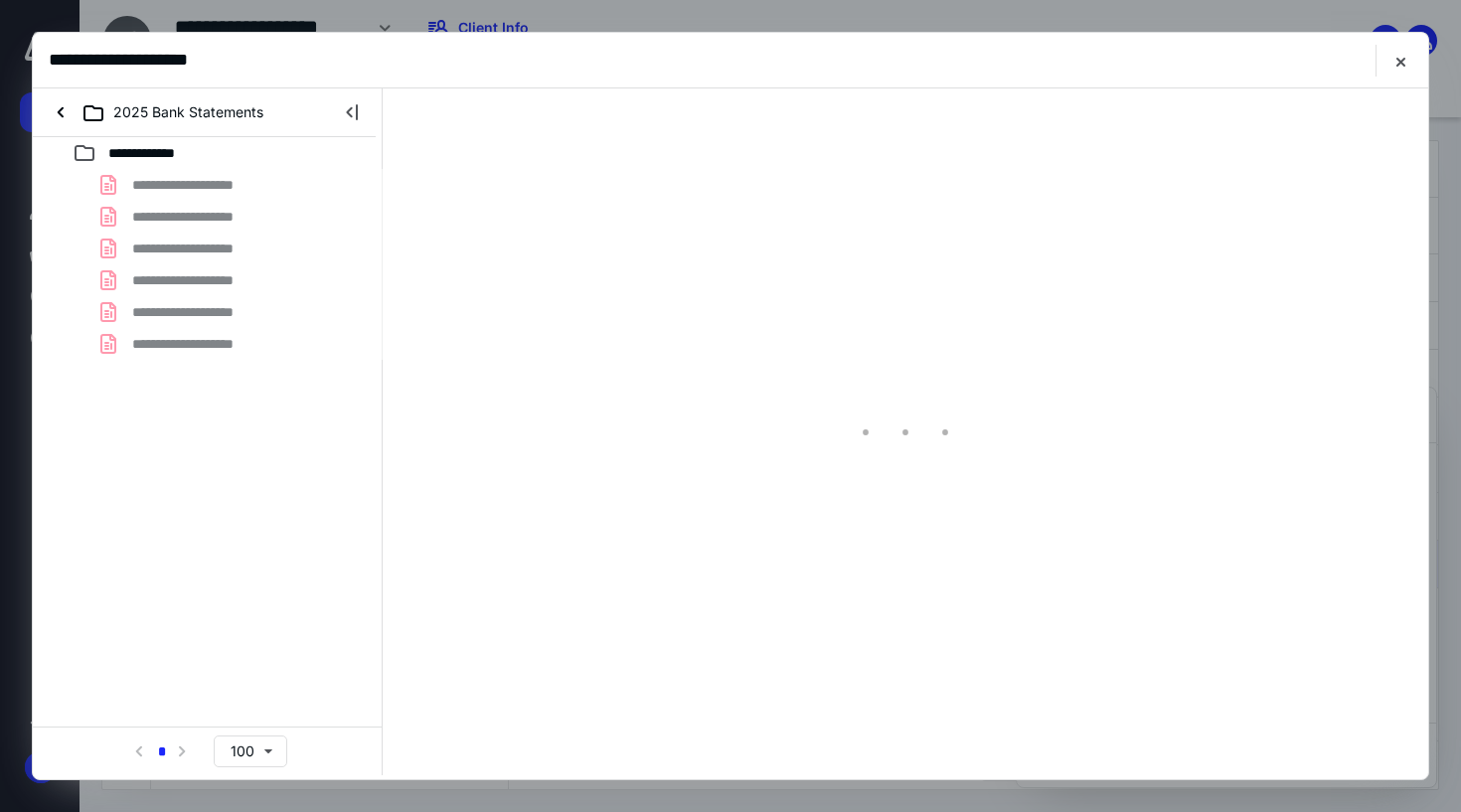 scroll, scrollTop: 0, scrollLeft: 0, axis: both 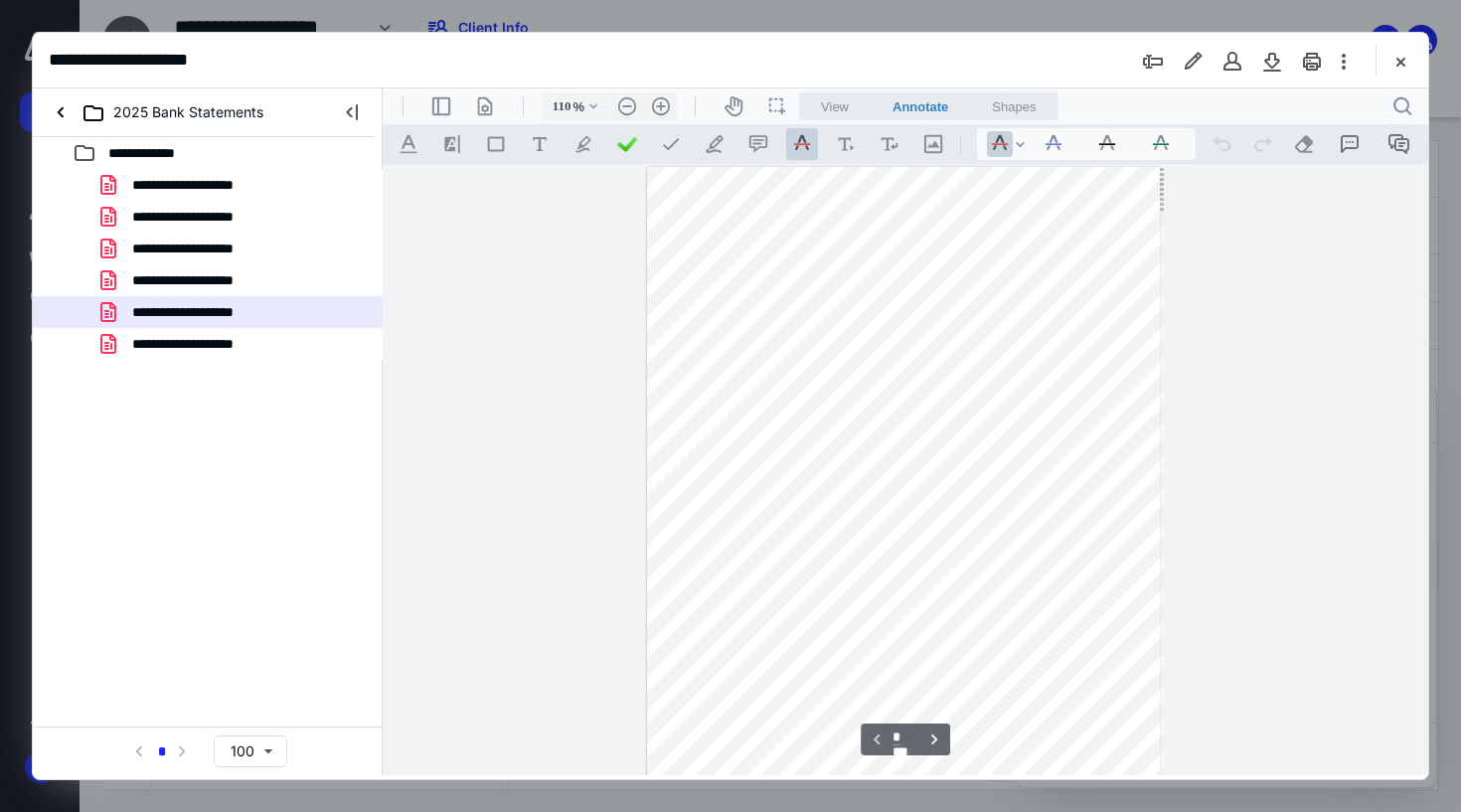 type on "135" 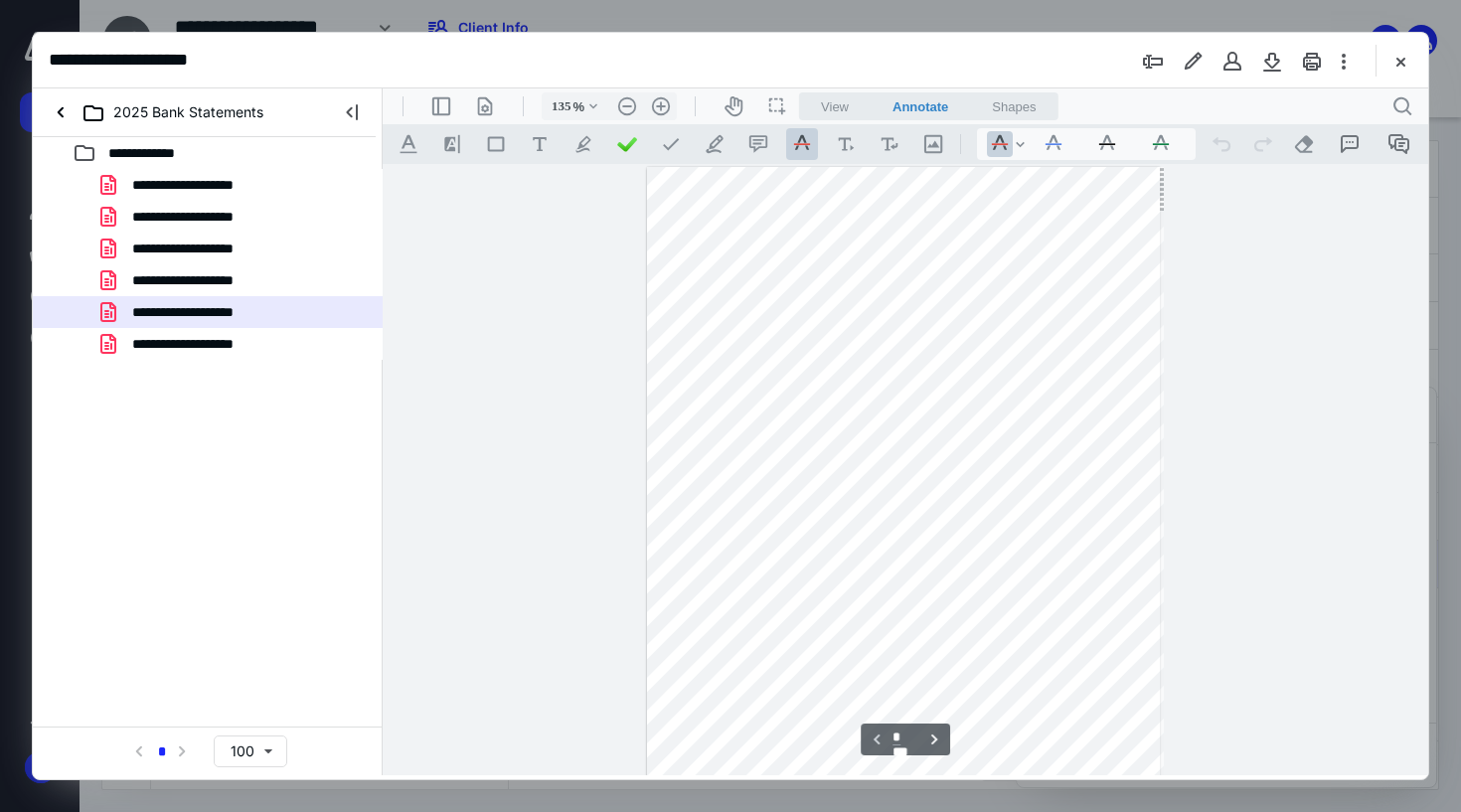 scroll, scrollTop: 115, scrollLeft: 0, axis: vertical 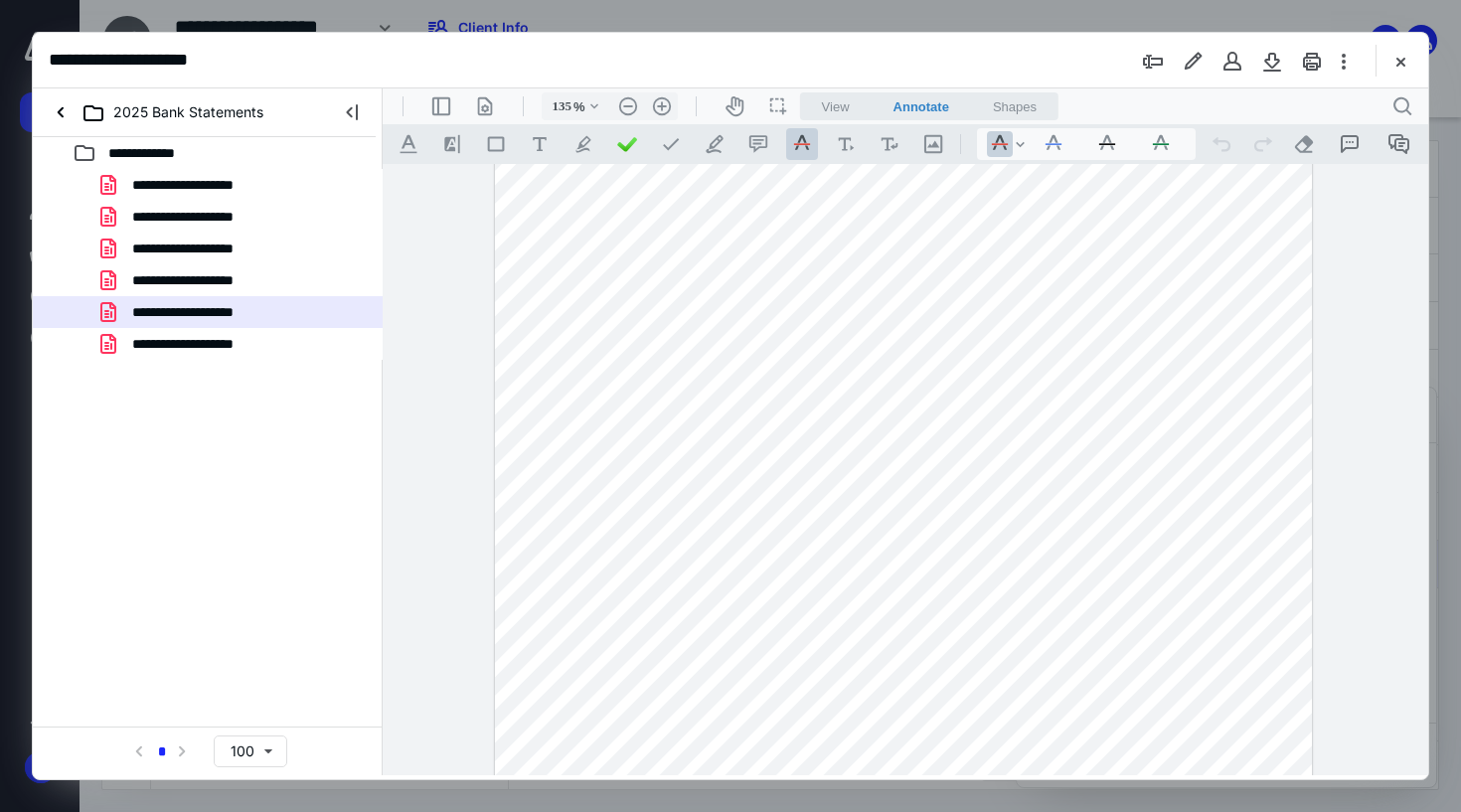 click at bounding box center (903, 582) 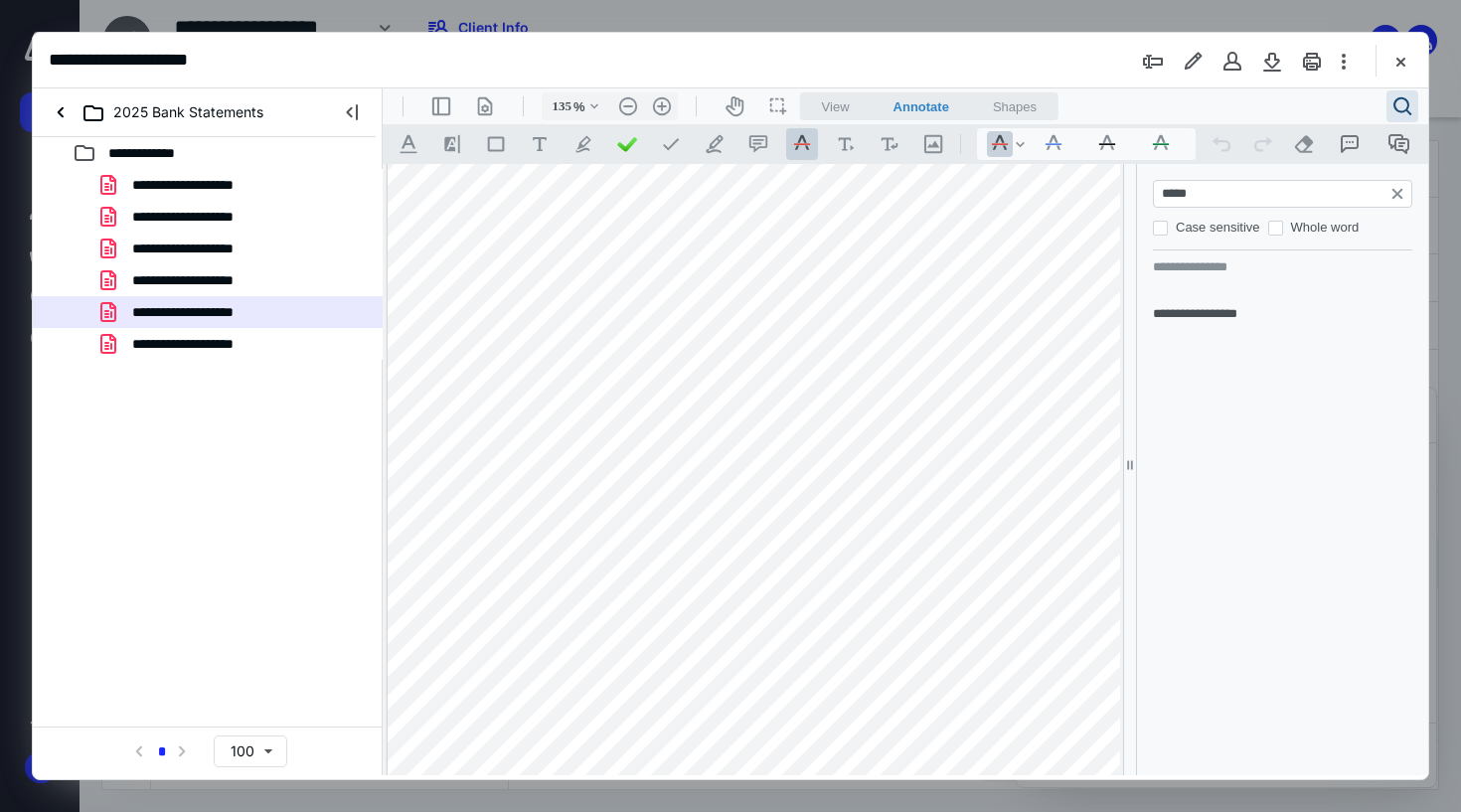 type on "*****" 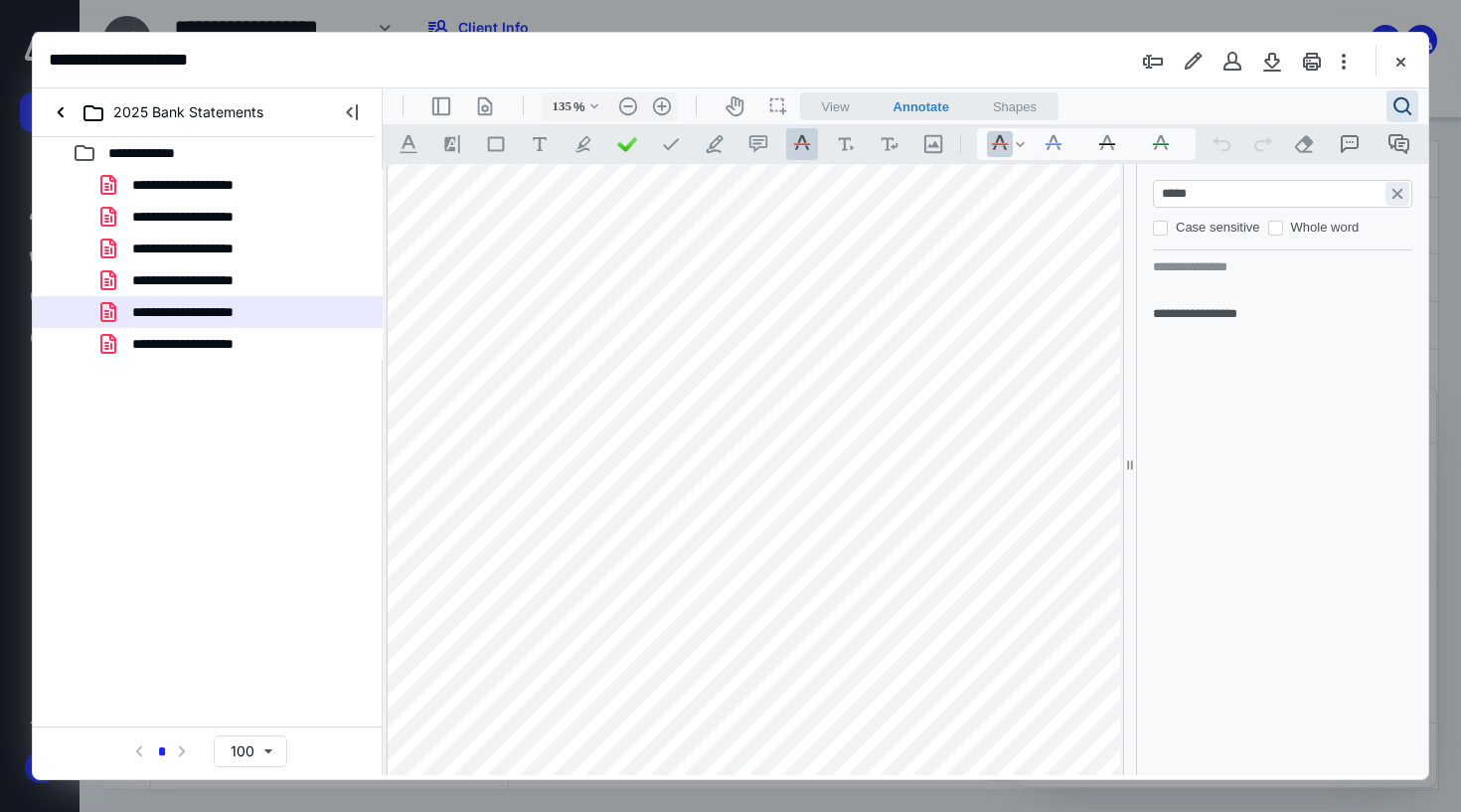 click on "**********" at bounding box center (1397, 194) 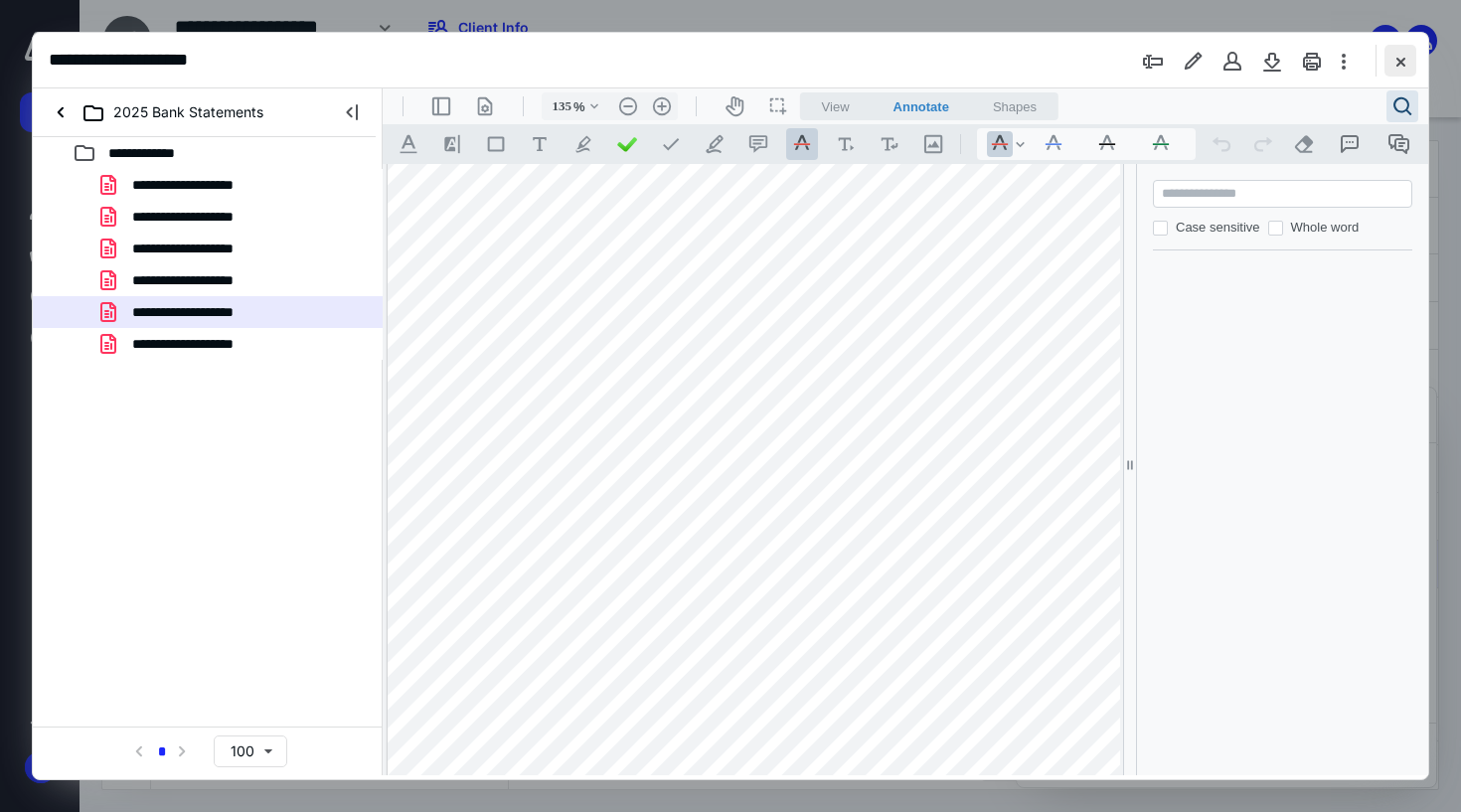 click at bounding box center [1400, 61] 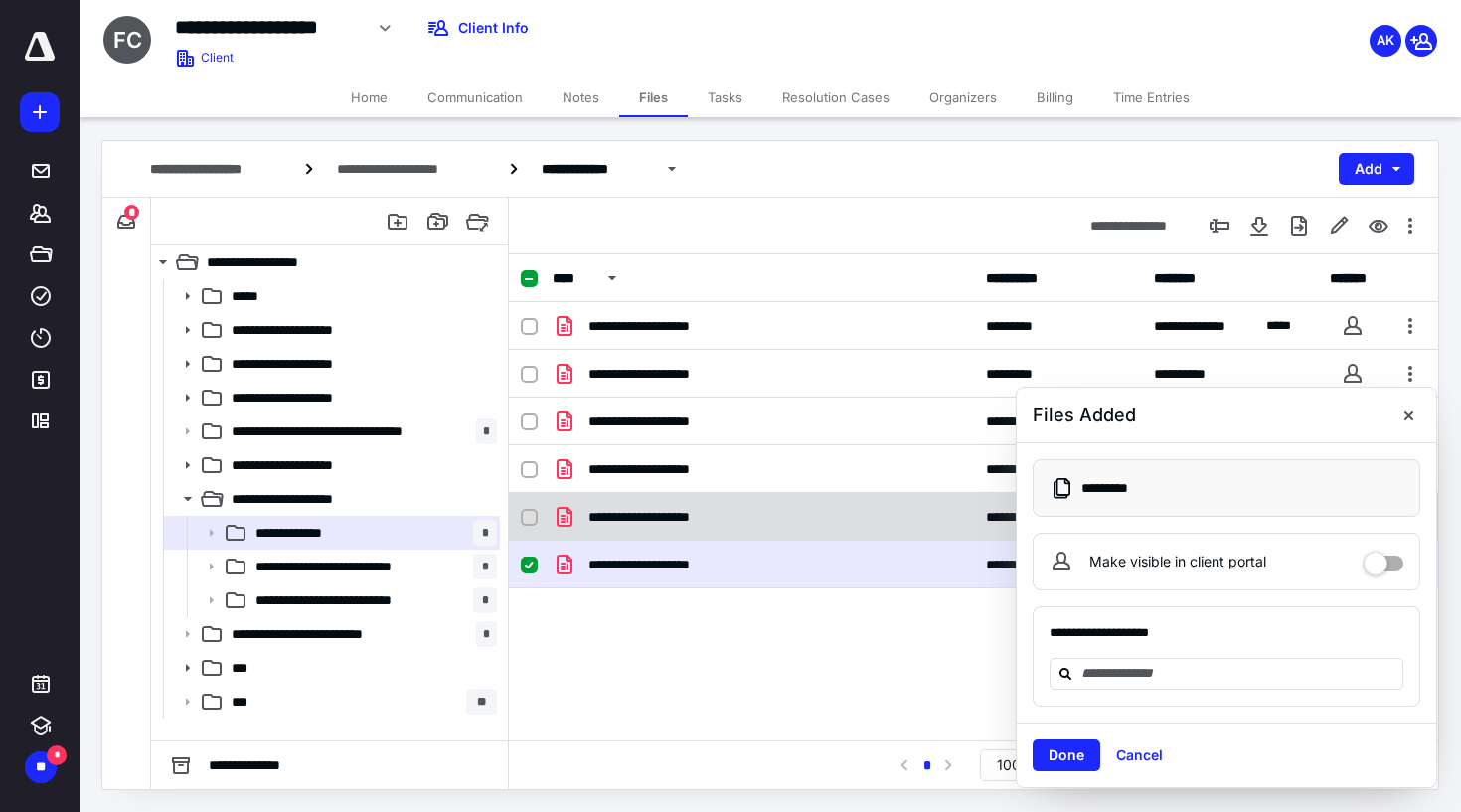 click on "**********" at bounding box center [661, 517] 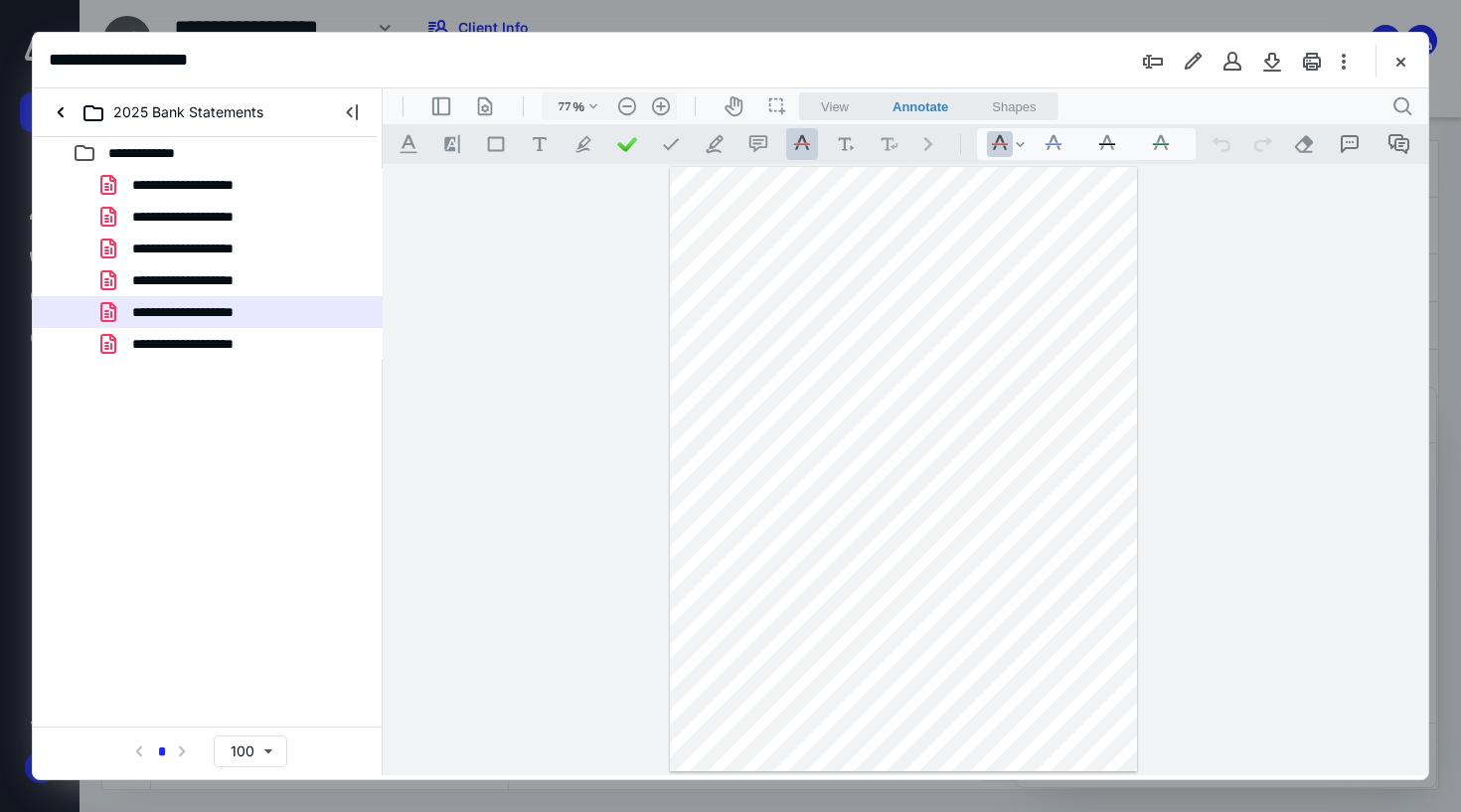 scroll, scrollTop: 0, scrollLeft: 0, axis: both 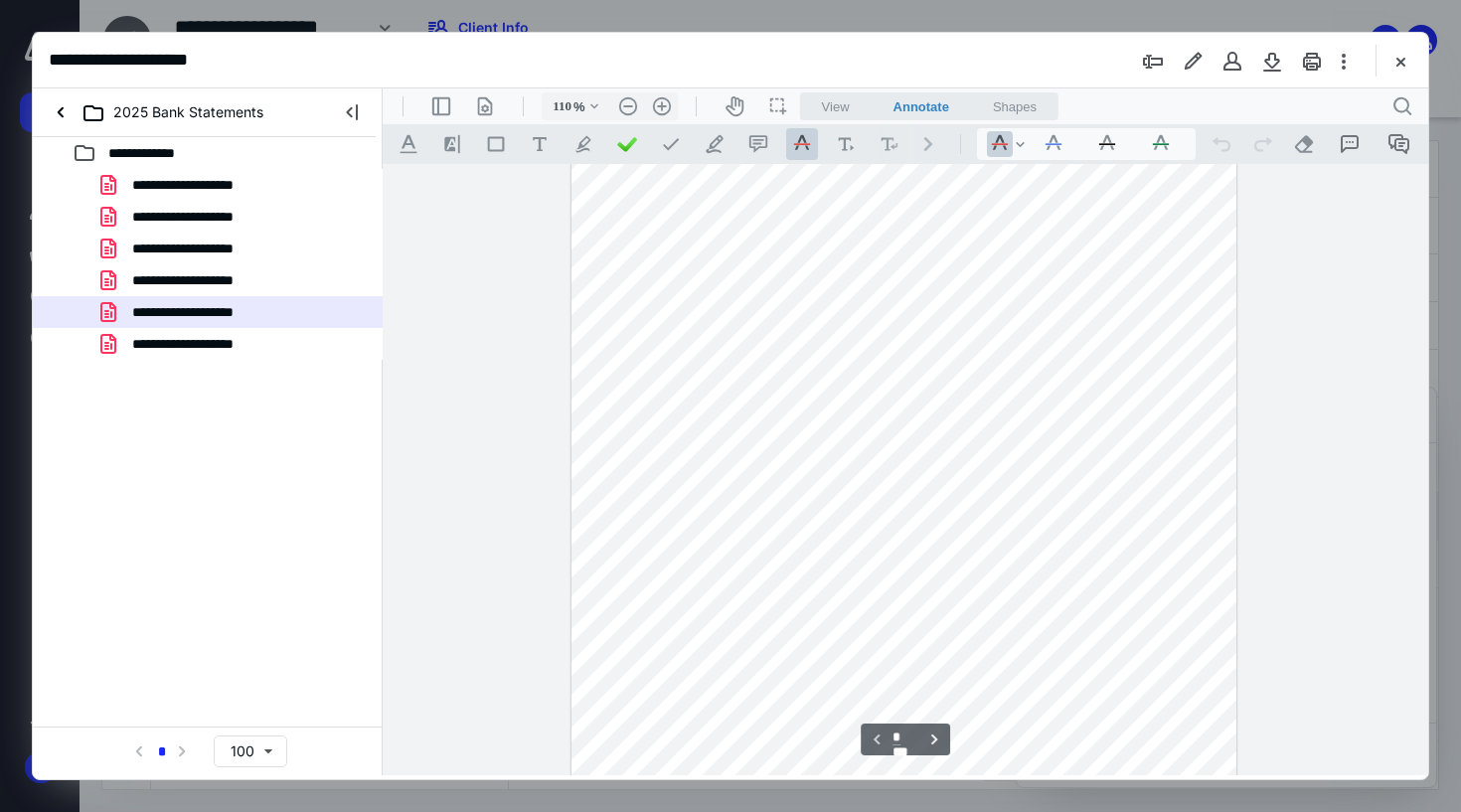 type on "160" 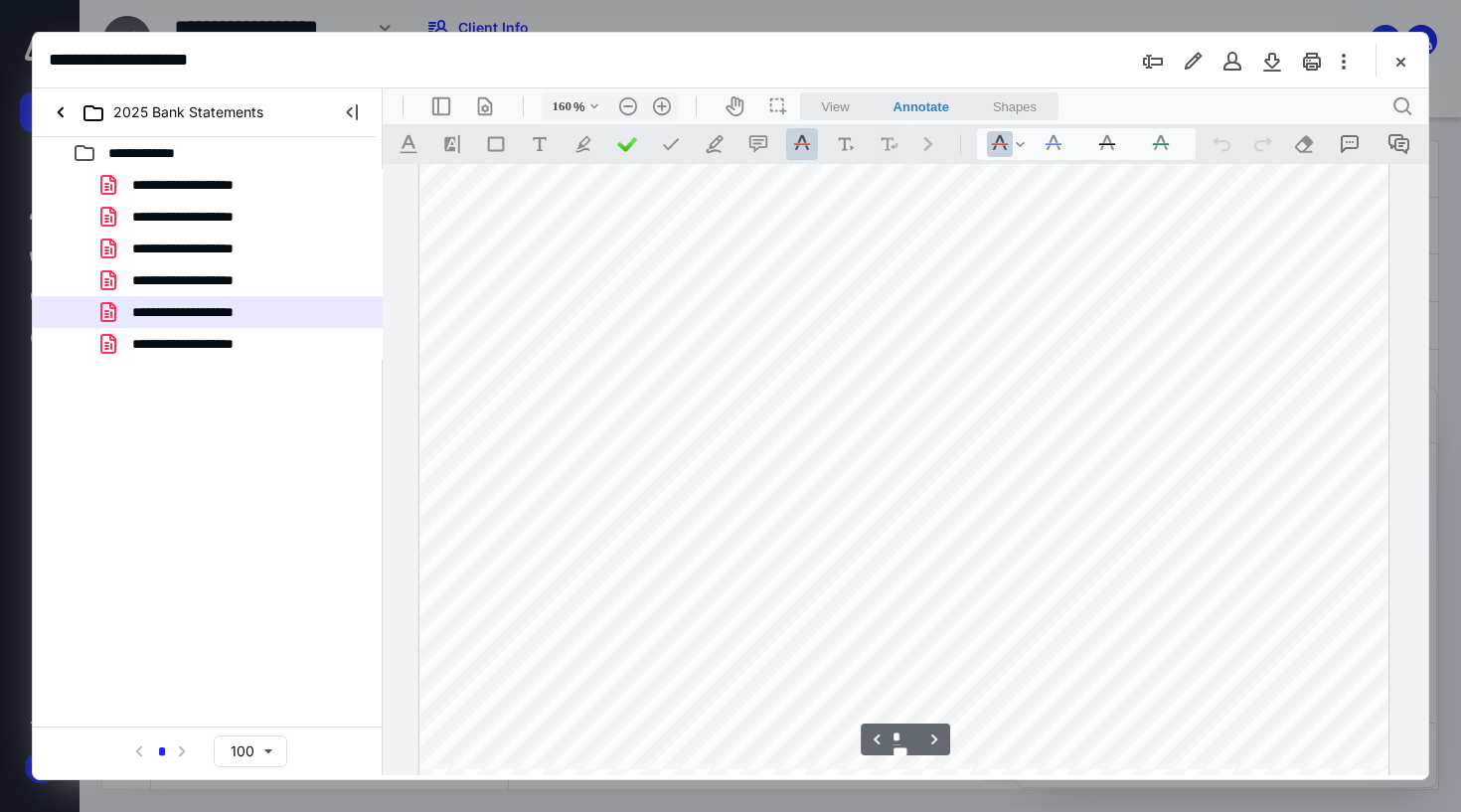 scroll, scrollTop: 2740, scrollLeft: 0, axis: vertical 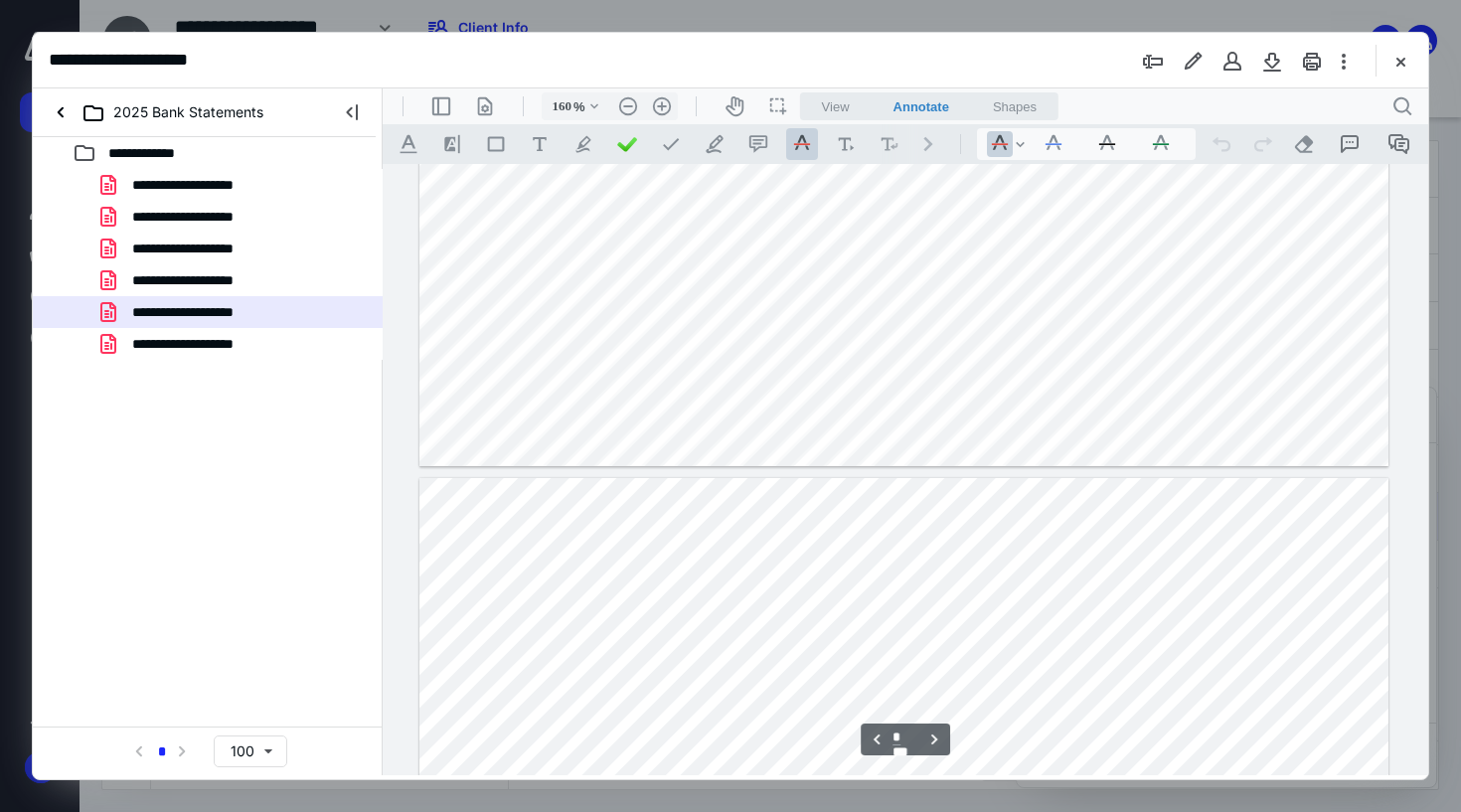 type on "*" 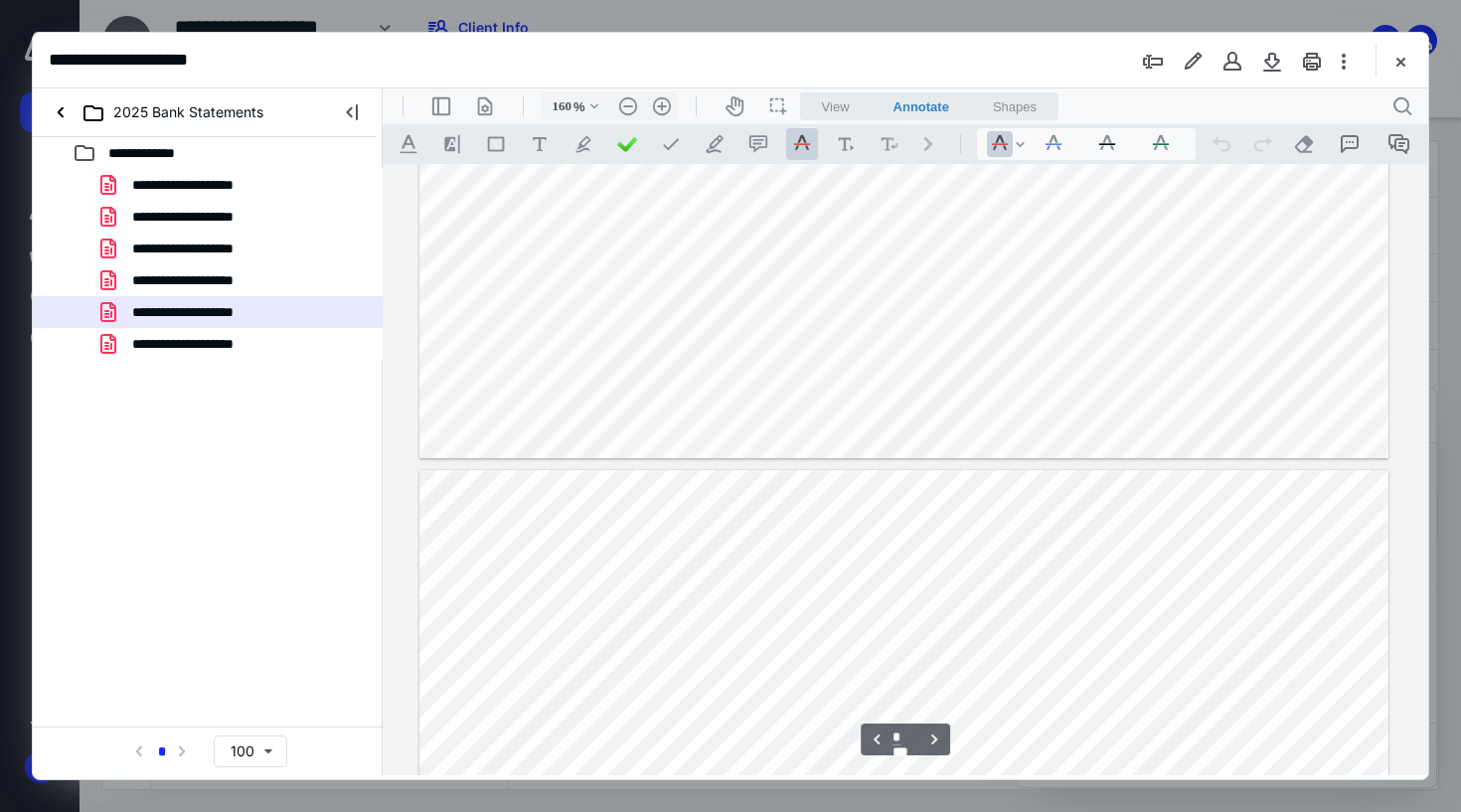 scroll, scrollTop: 6039, scrollLeft: 0, axis: vertical 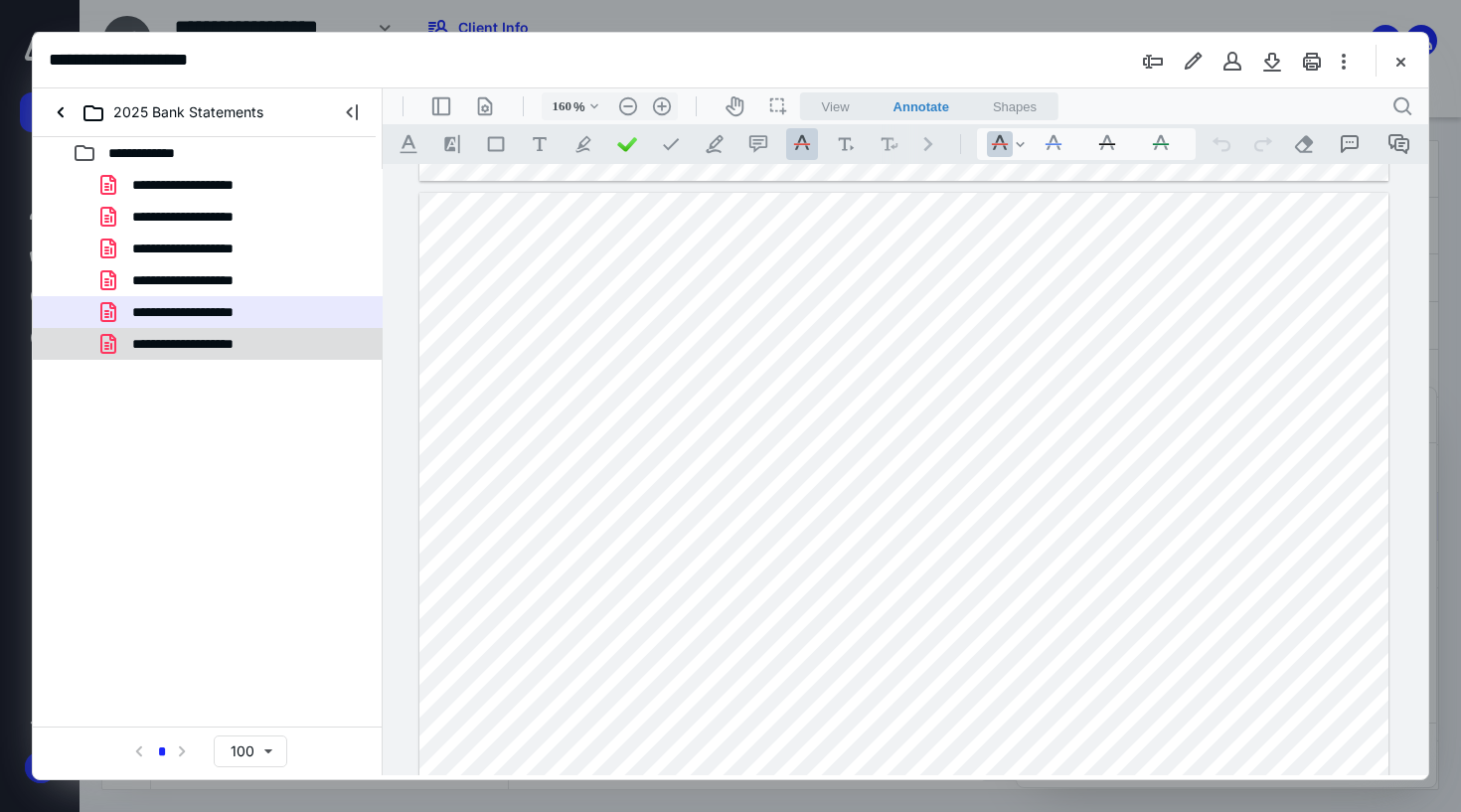click on "**********" at bounding box center [236, 344] 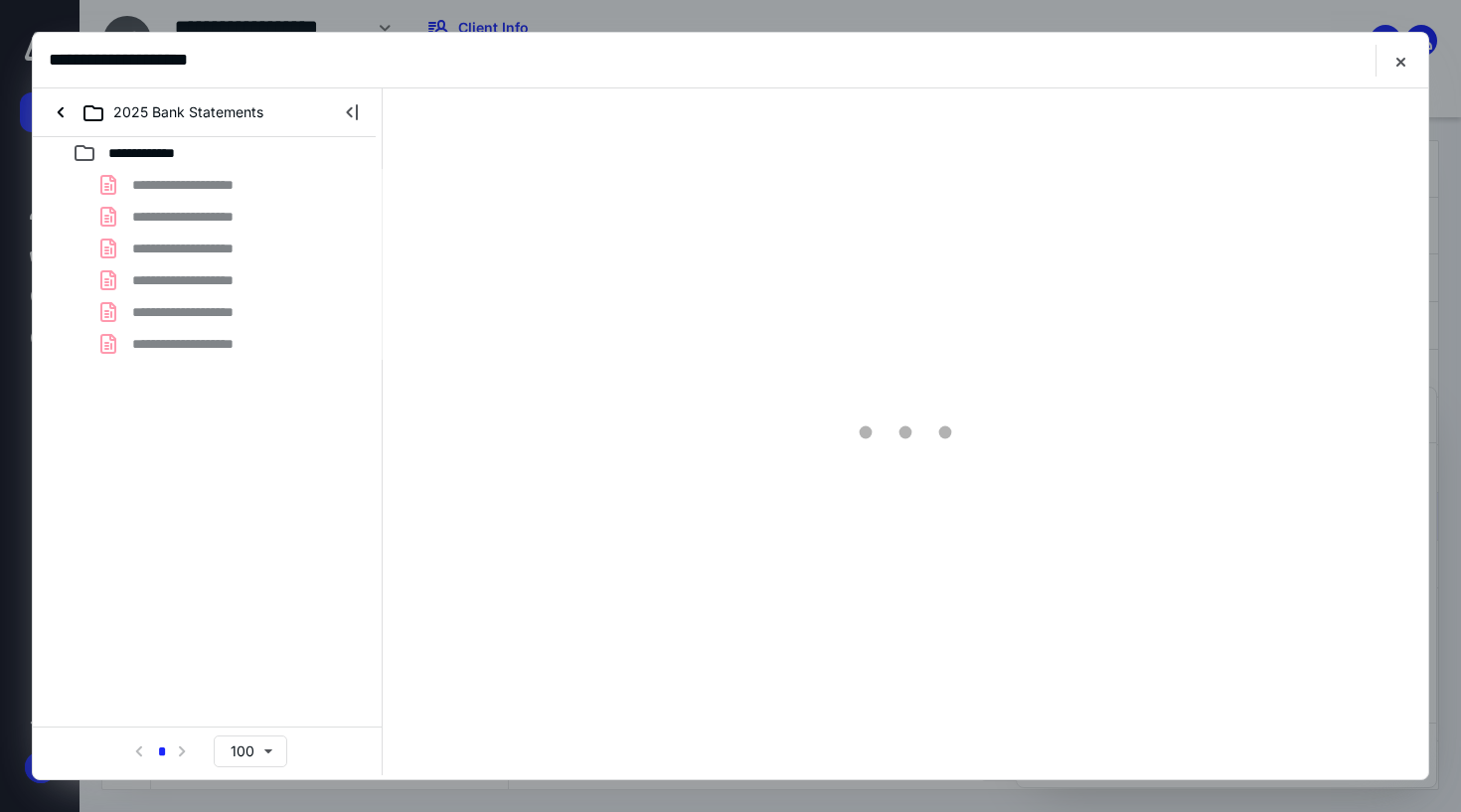 scroll, scrollTop: 0, scrollLeft: 0, axis: both 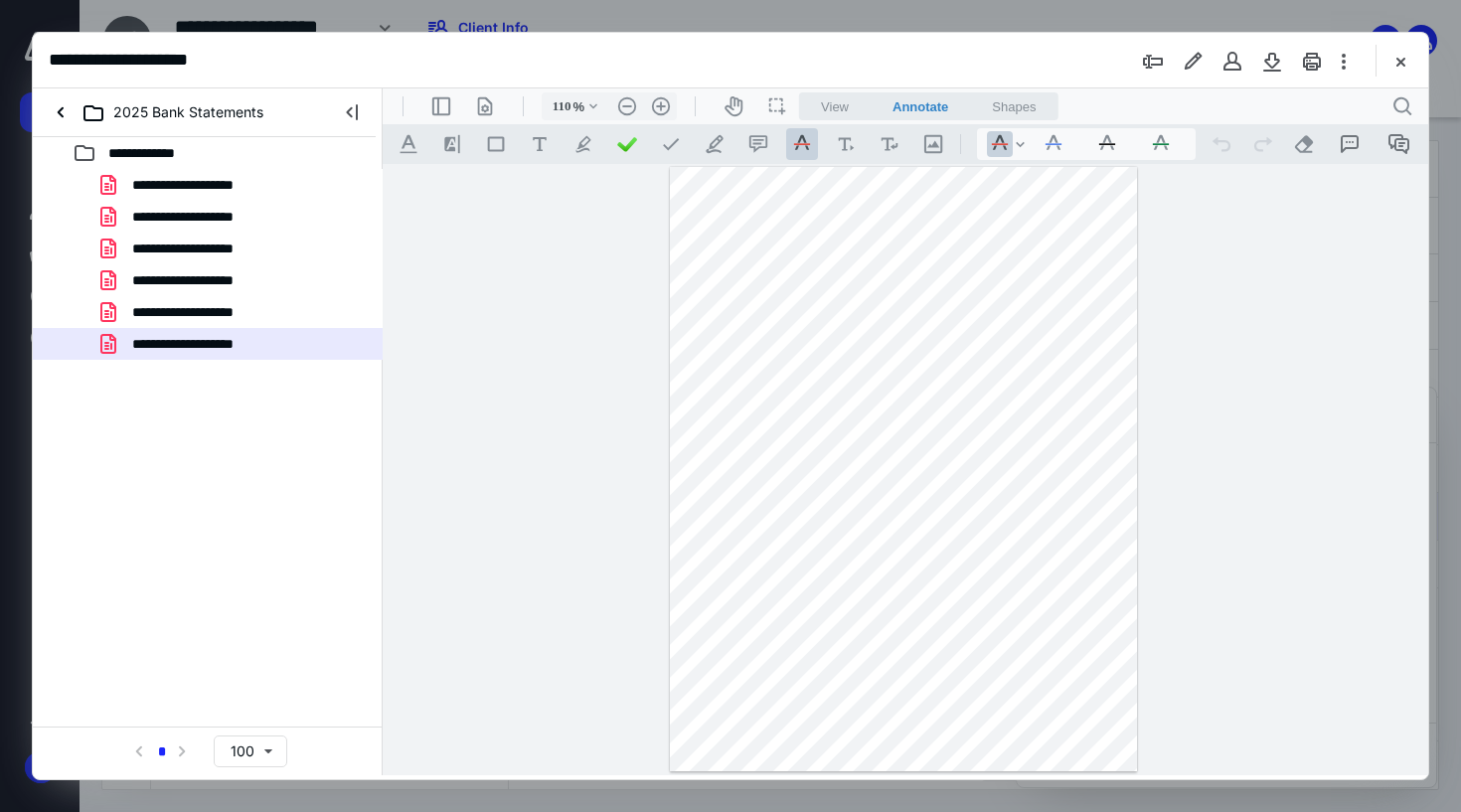type on "135" 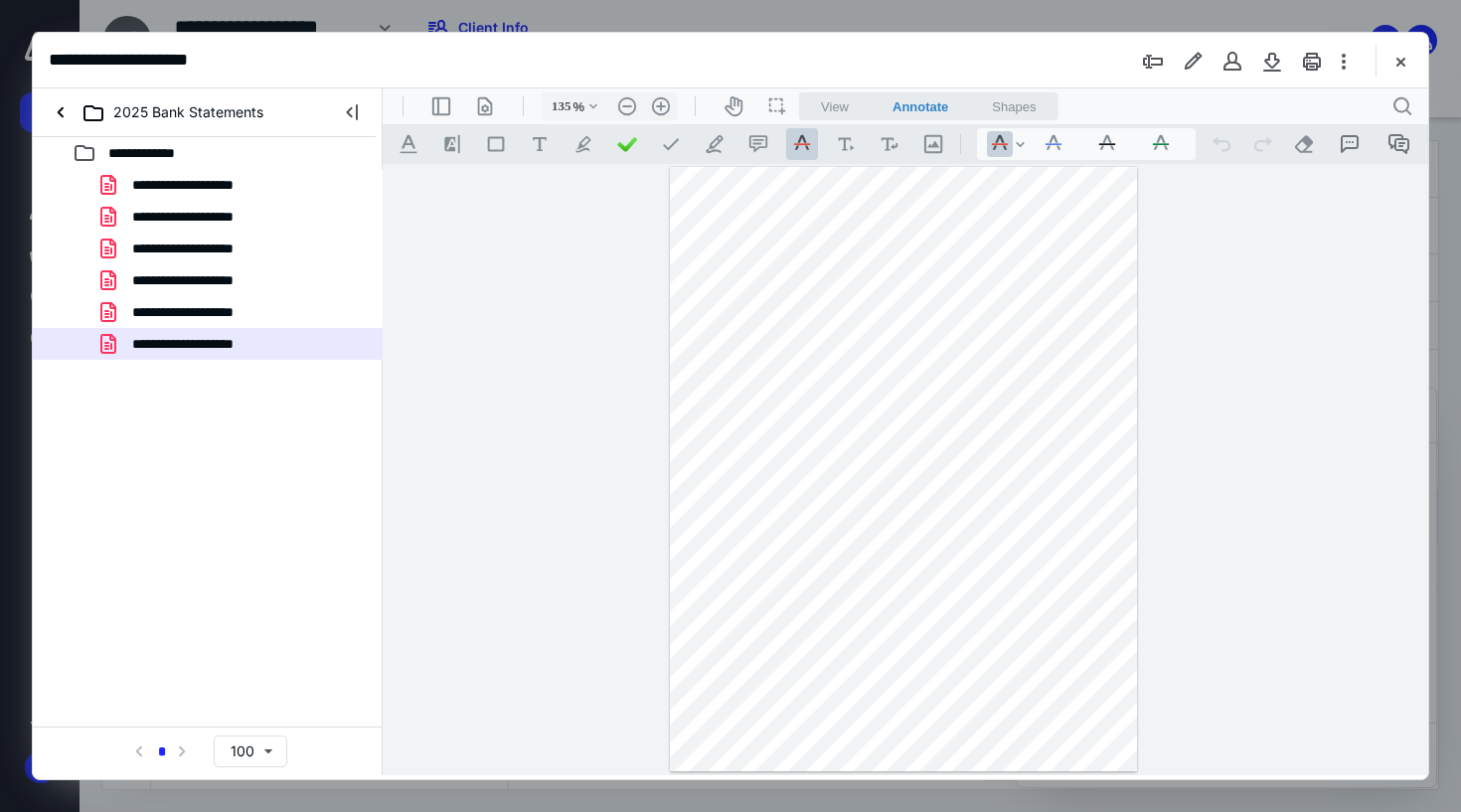 scroll, scrollTop: 41, scrollLeft: 0, axis: vertical 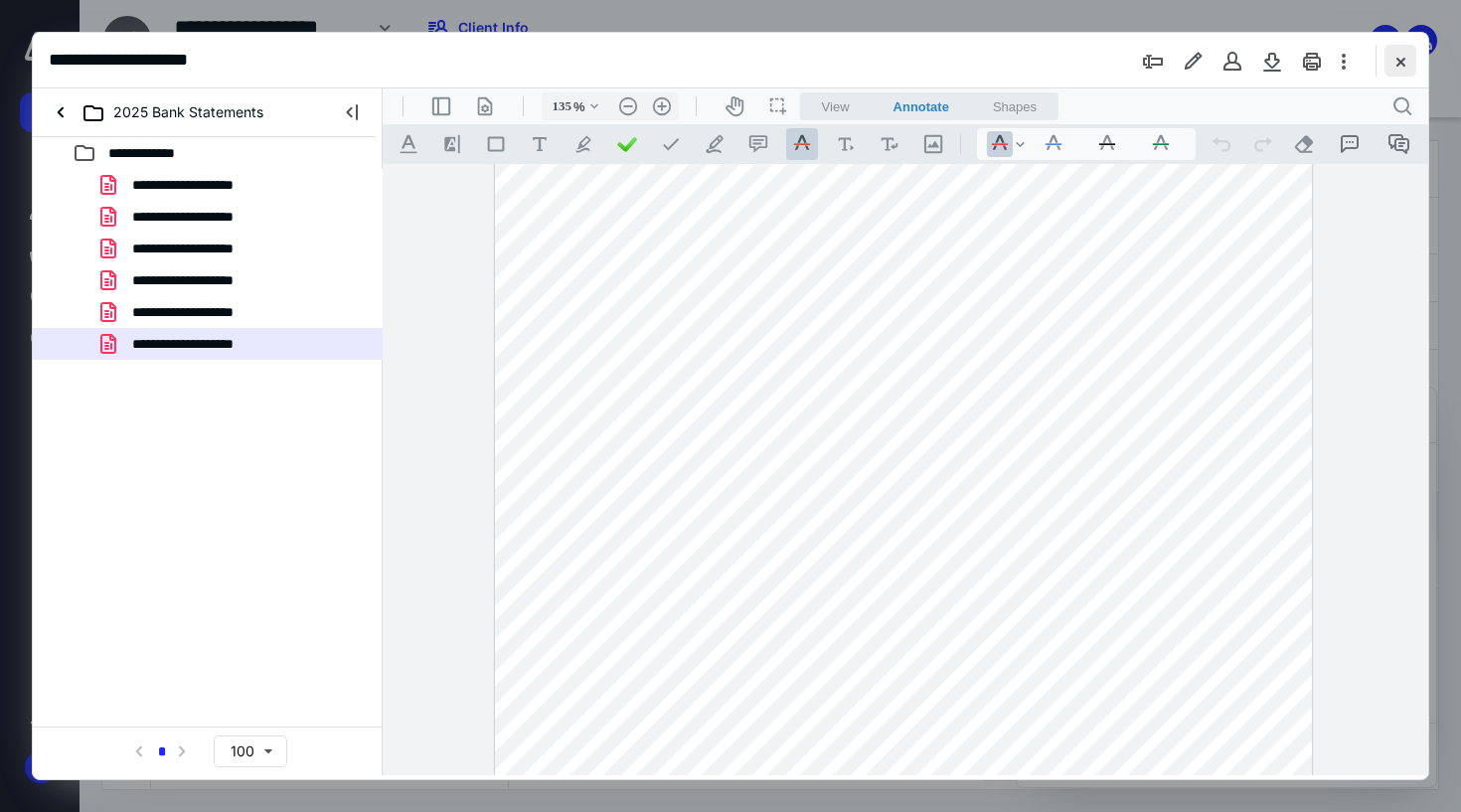 click at bounding box center [1400, 61] 